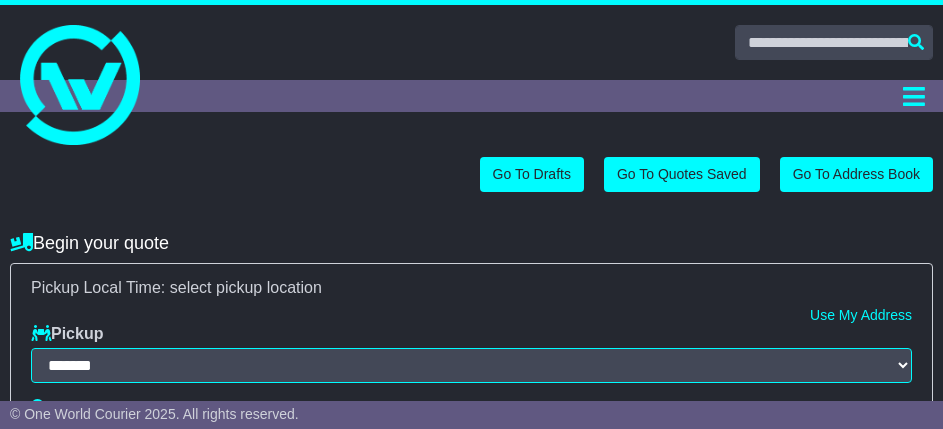select on "**" 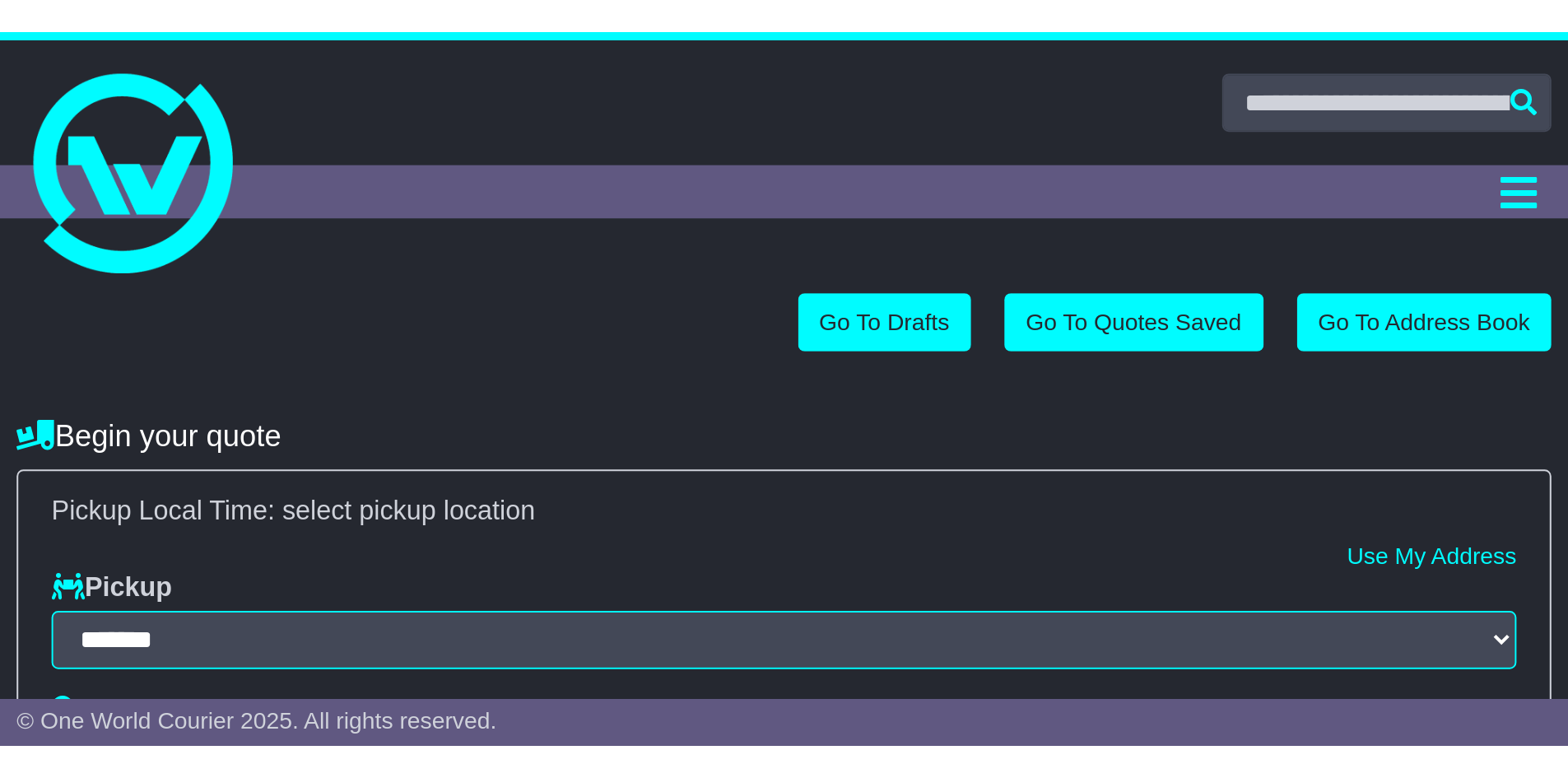 scroll, scrollTop: 0, scrollLeft: 0, axis: both 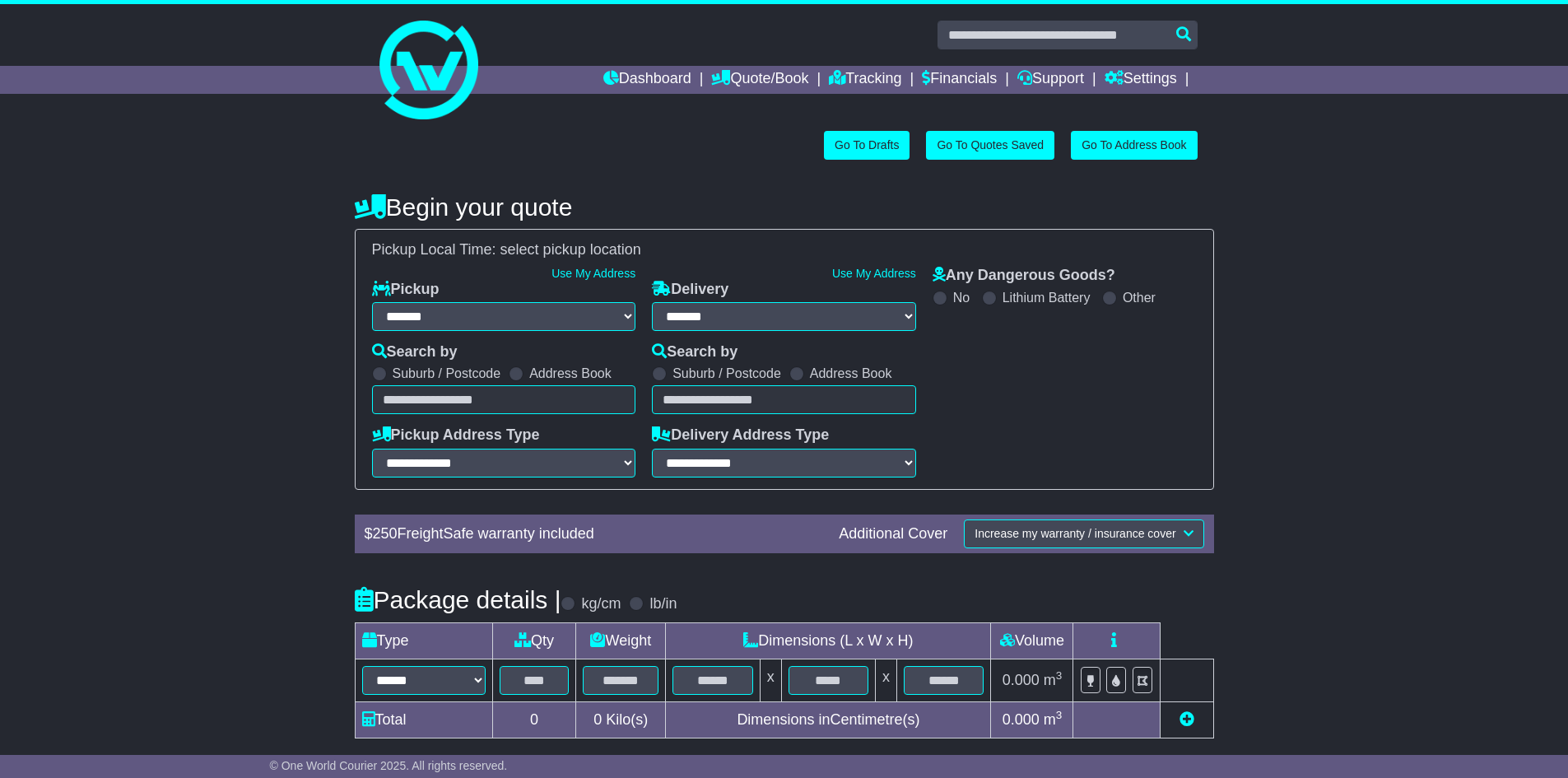 click at bounding box center (504, 399) 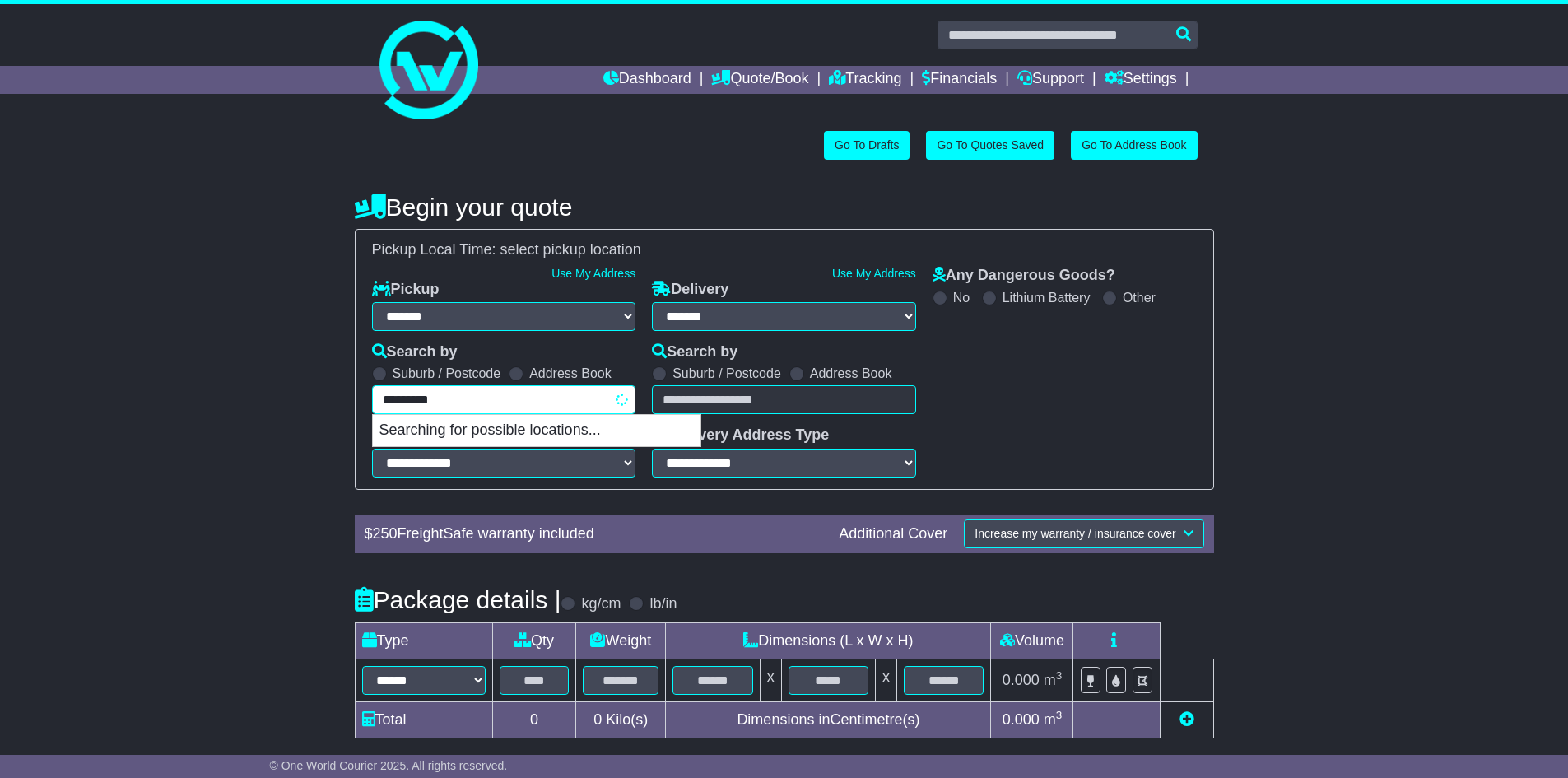 type on "**********" 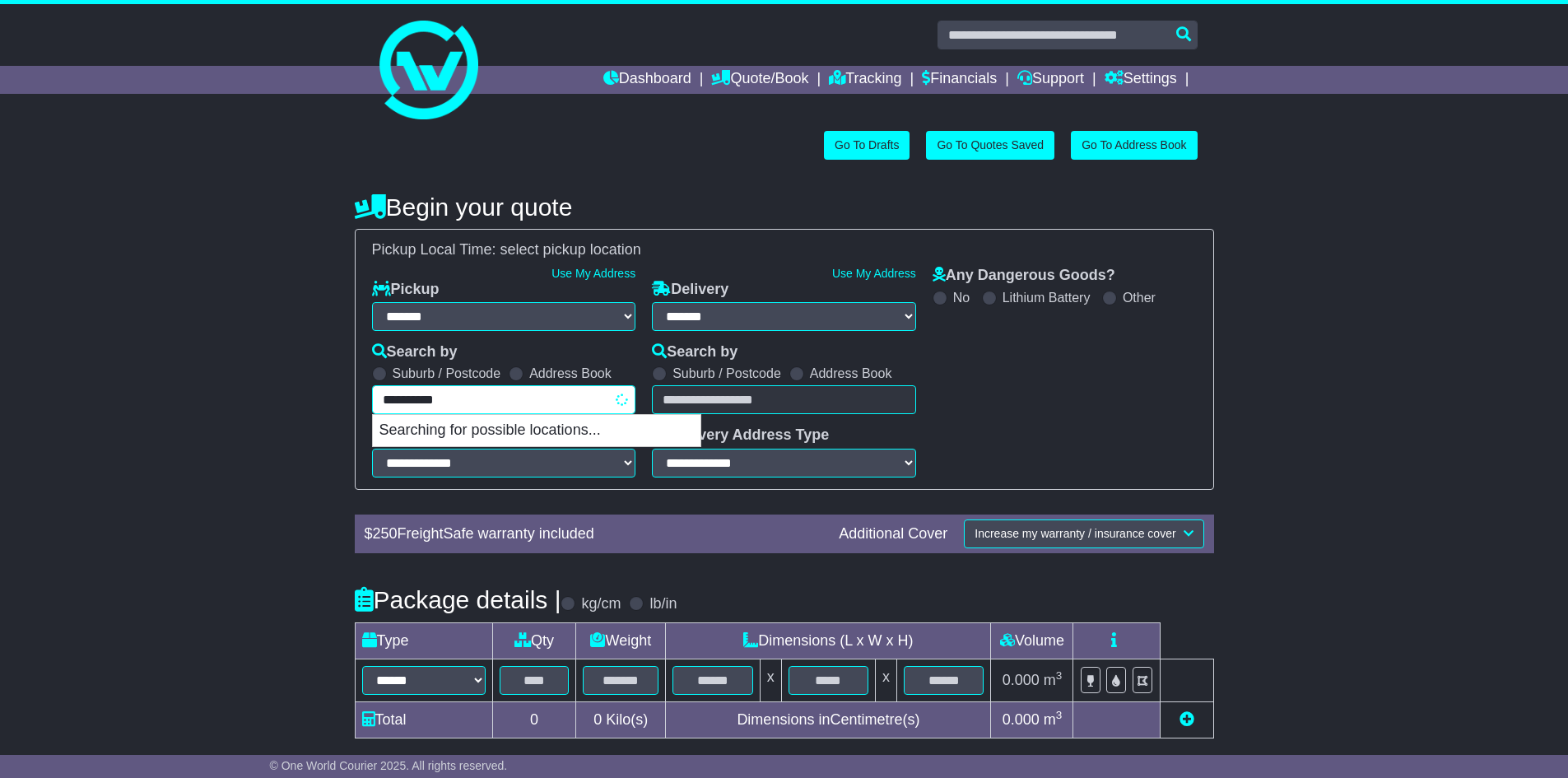 type on "**********" 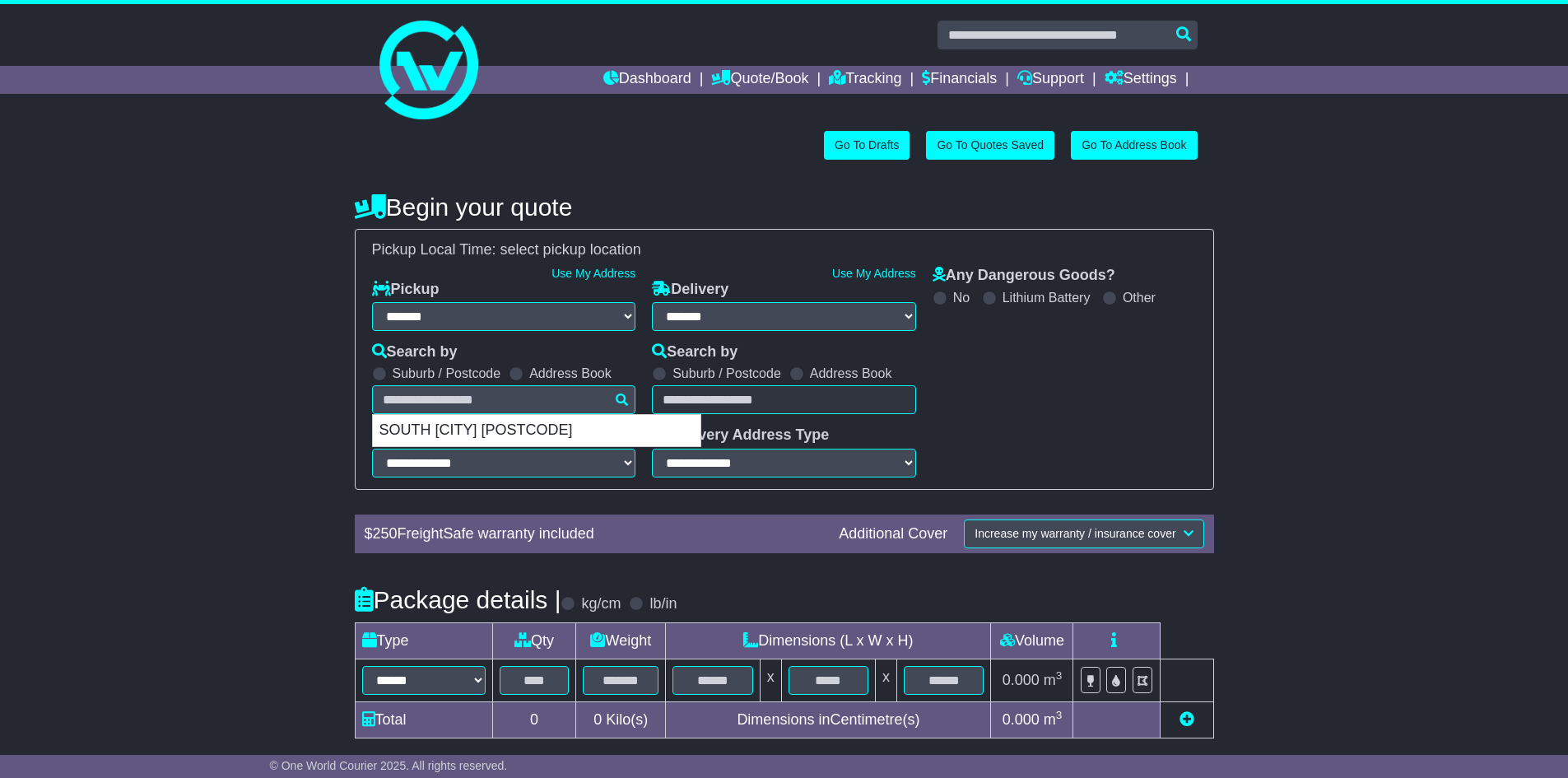 click on "Address Book" at bounding box center (570, 373) 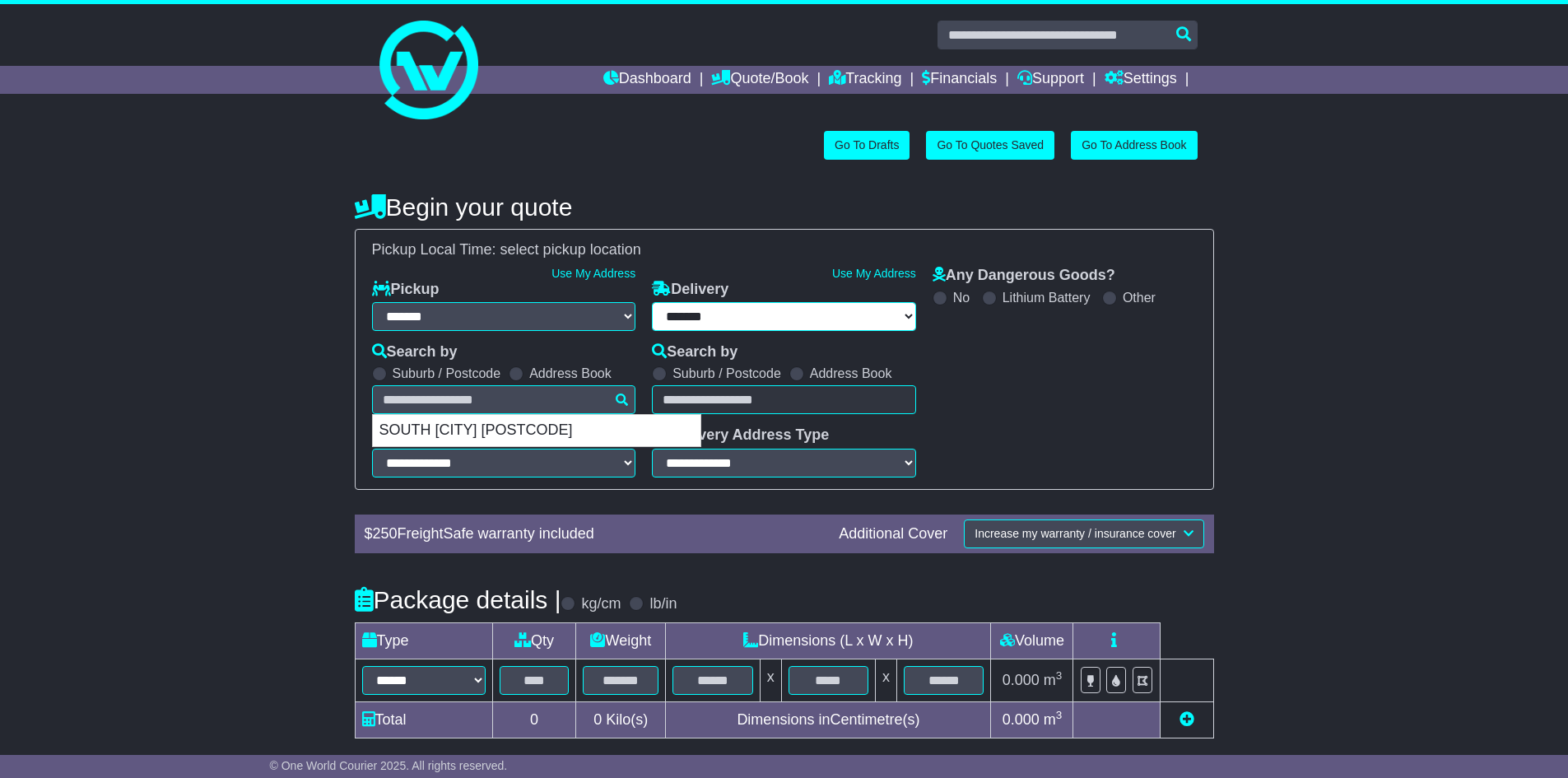 select 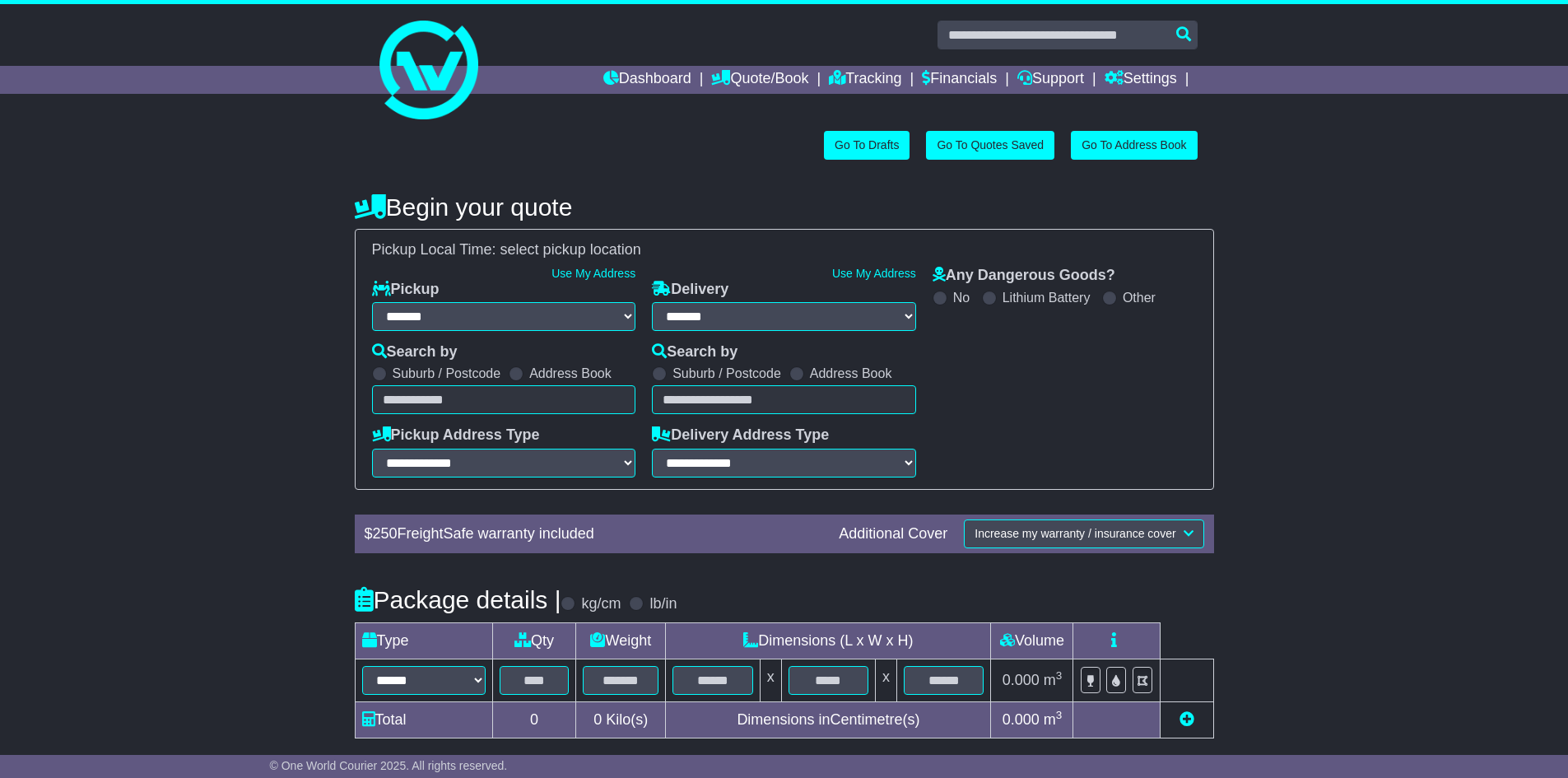 click on "Address Book" at bounding box center (570, 373) 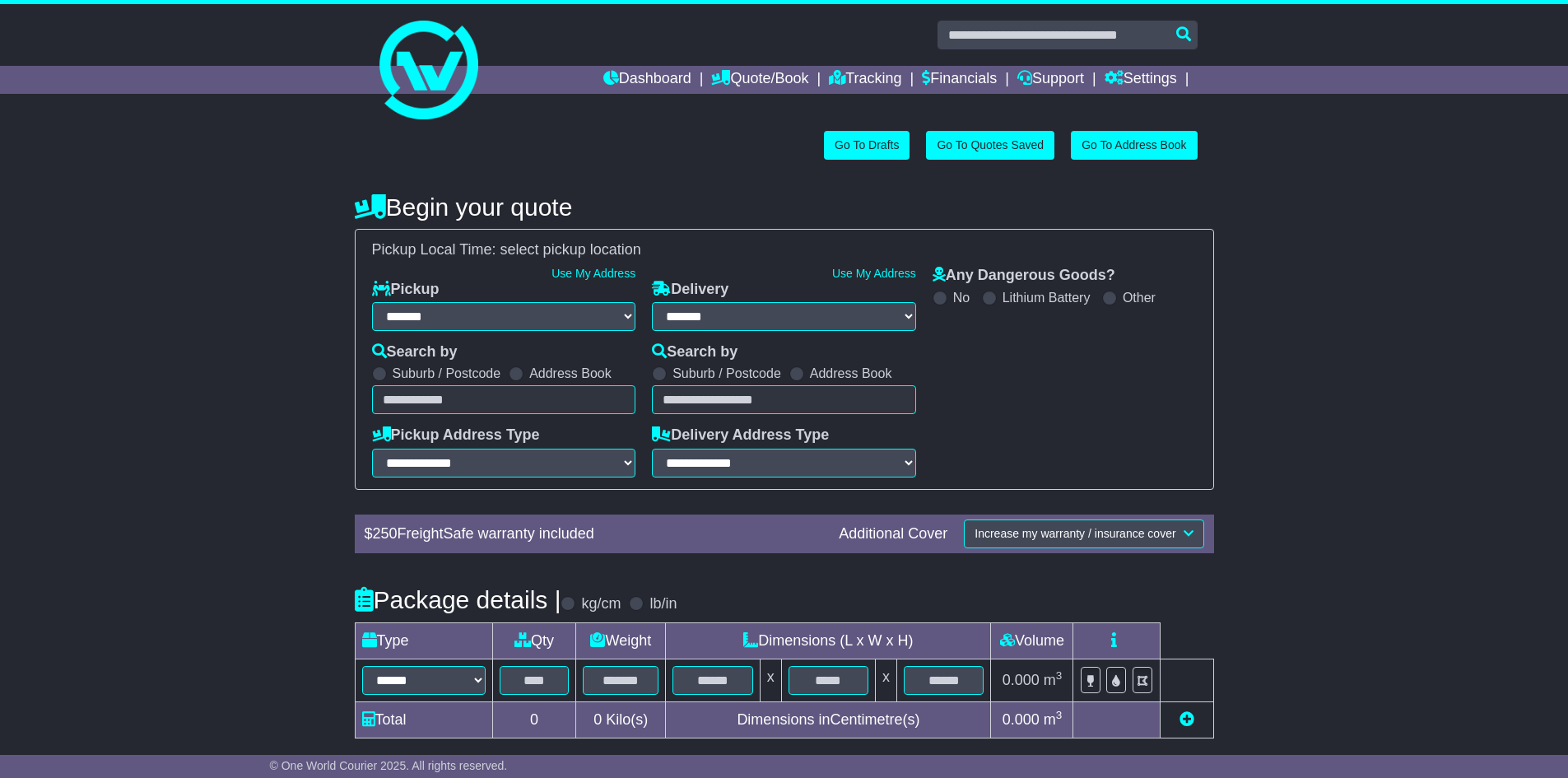 click on "Unknown City / Postcode Pair
×
You have entered     address.
Our database shows the postcode and suburb don't match. Please make sure location exists otherwise you might not receive all quotes available.
Maybe you meant to use some of the next:
Ok" at bounding box center [504, 399] 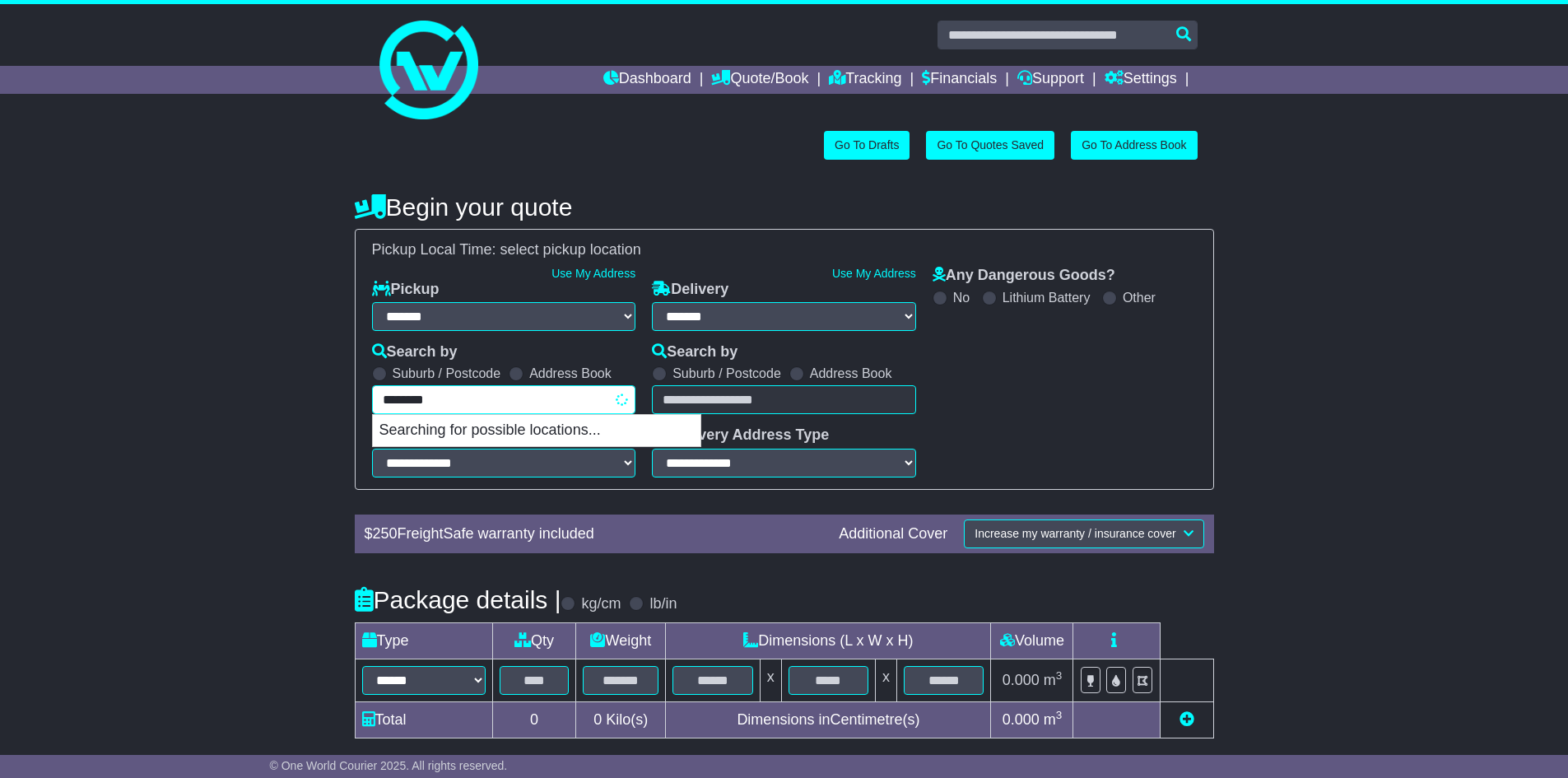 type on "********" 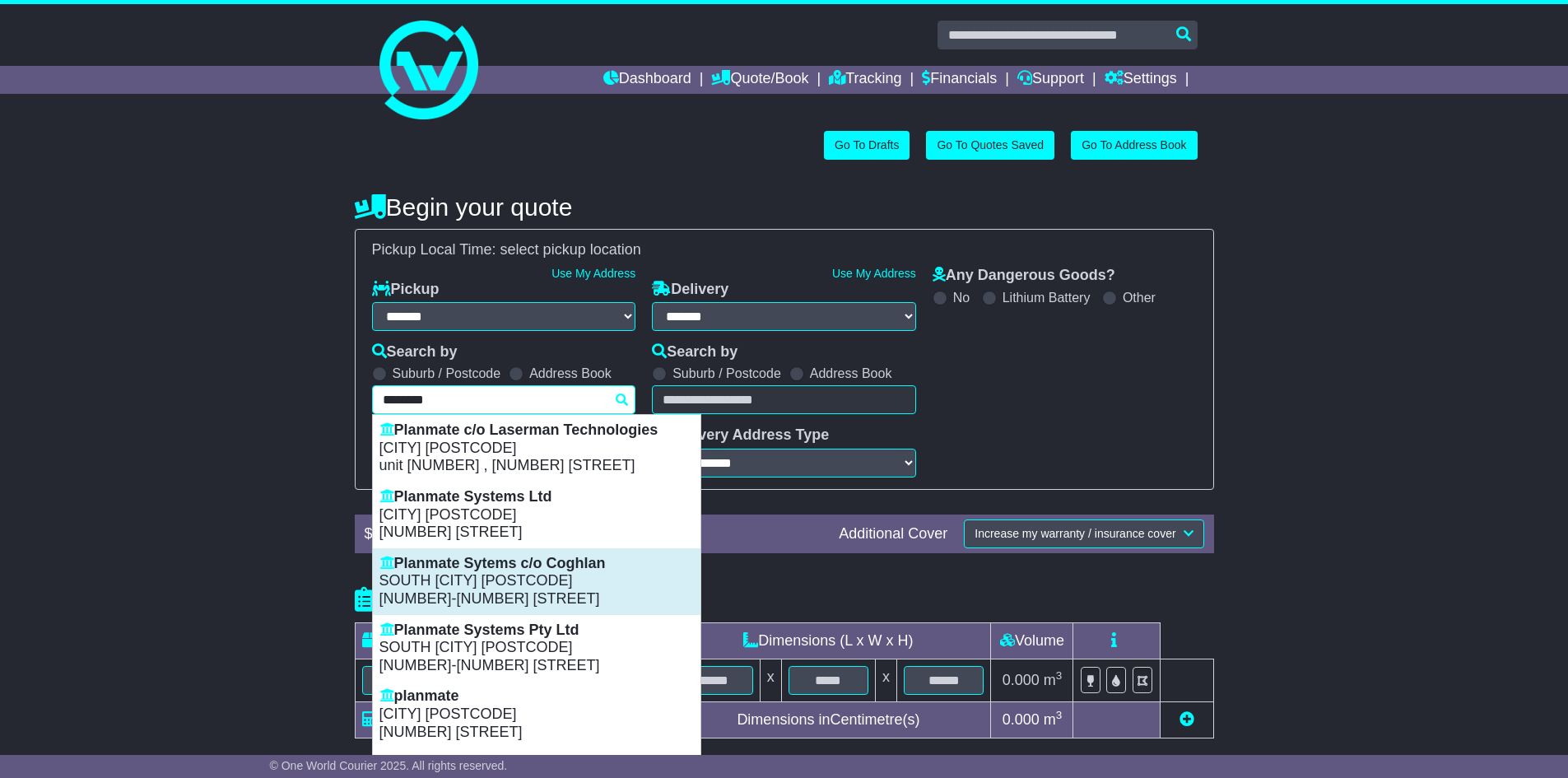 click on "SOUTH GRANVILLE 2142" at bounding box center [537, 581] 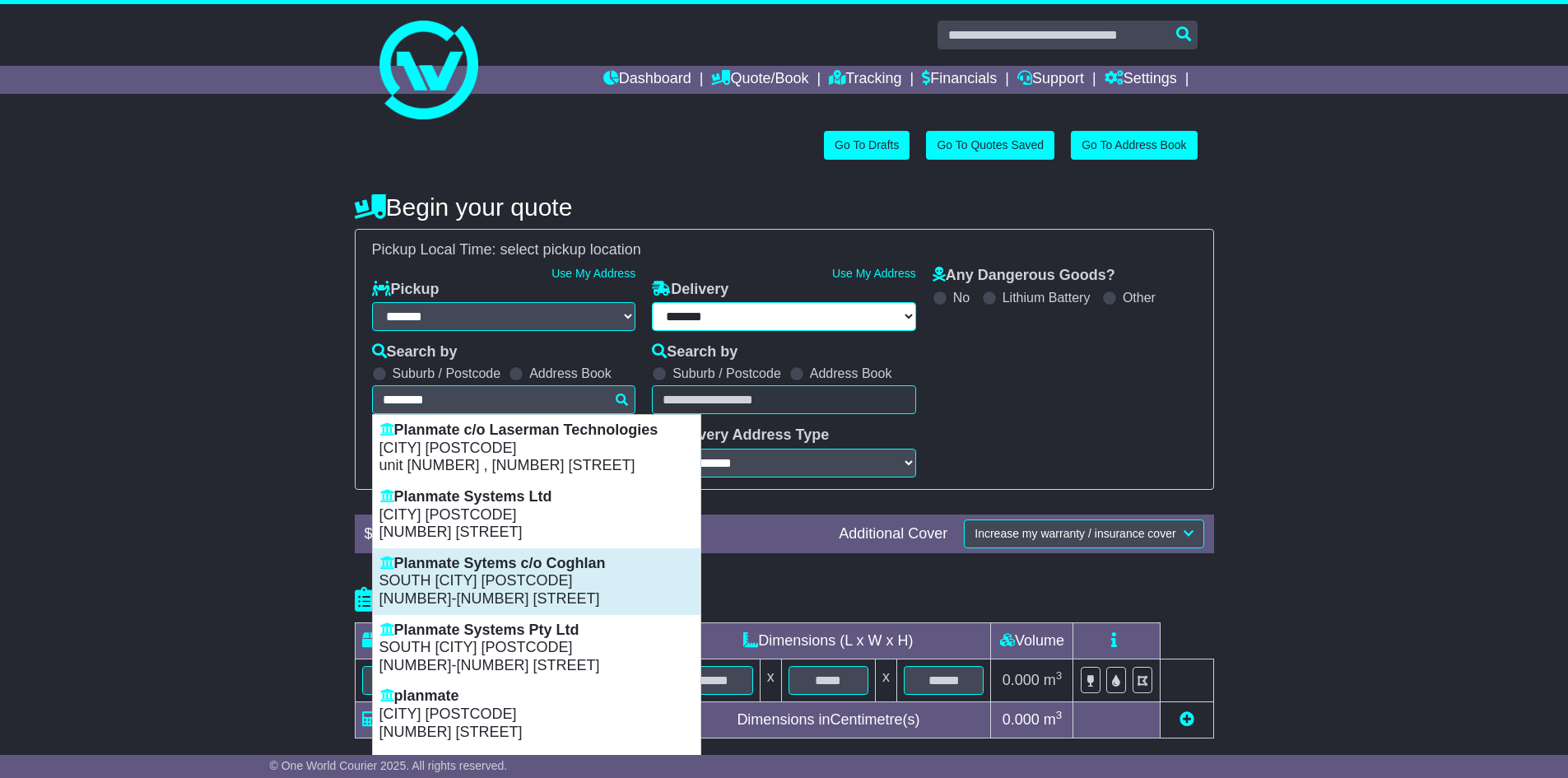 select on "**********" 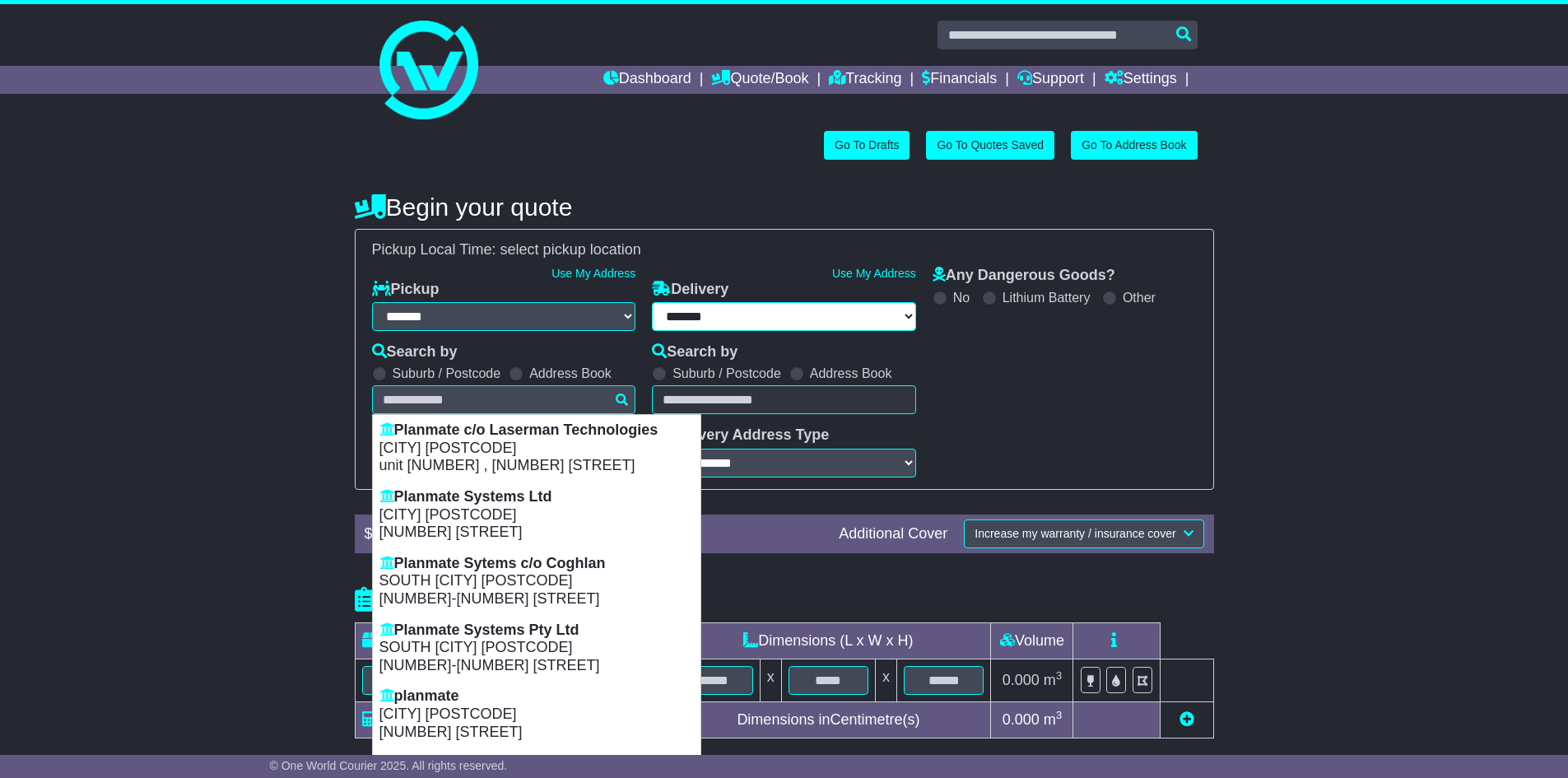 type on "**********" 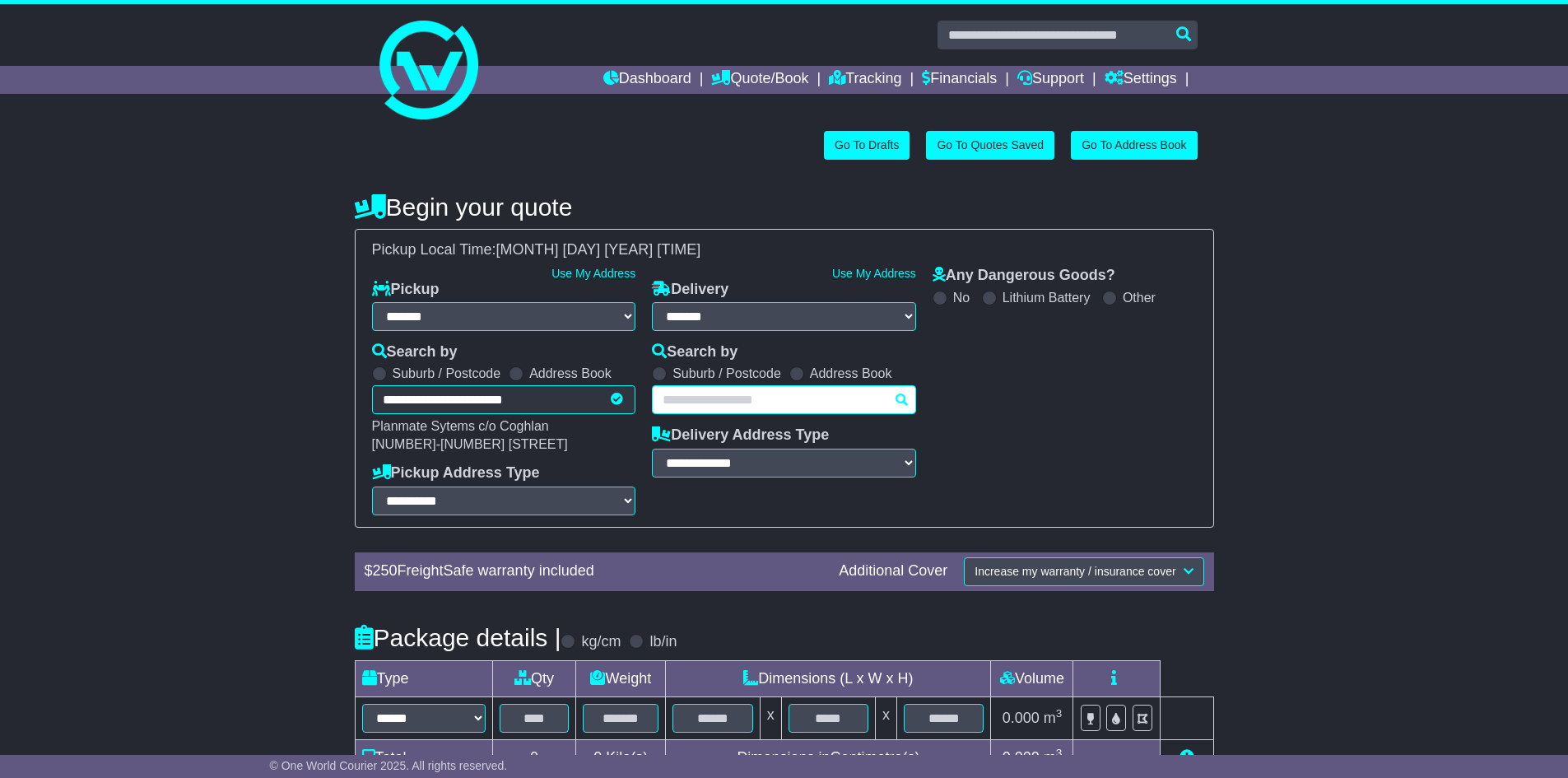 click at bounding box center [784, 399] 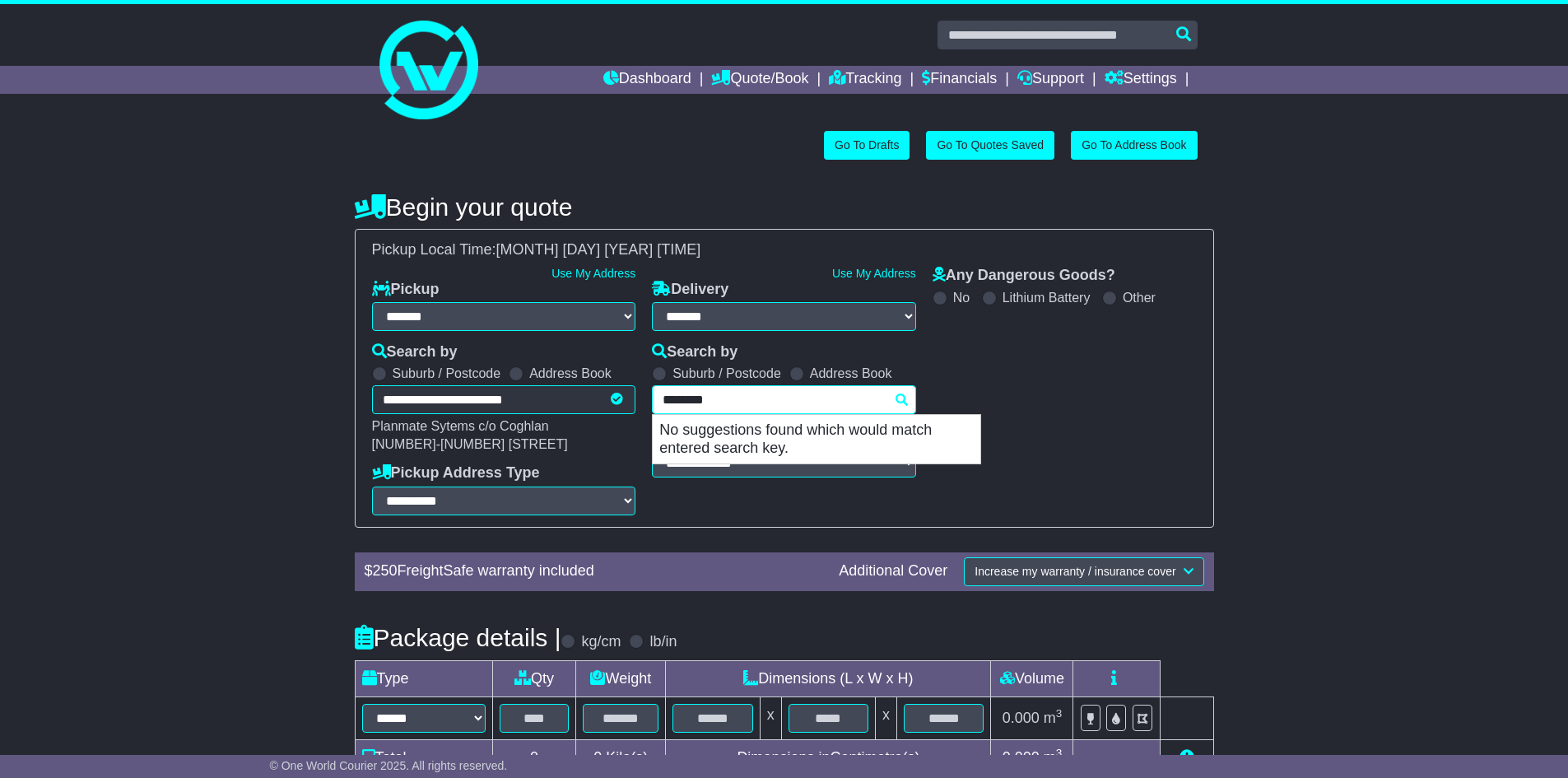 click on "********" at bounding box center (784, 399) 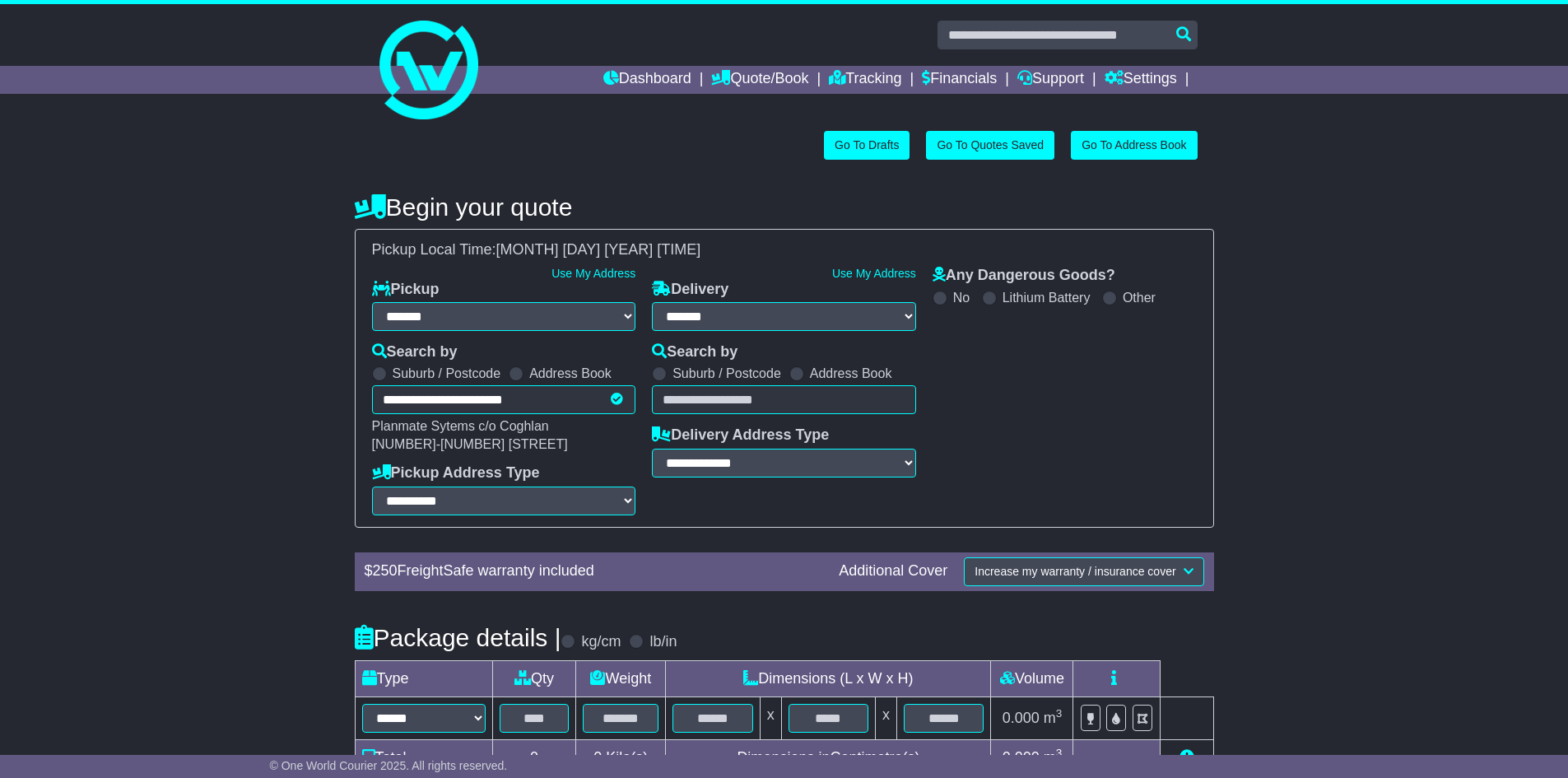 click on "Any Dangerous Goods?
No
Lithium Battery
Other" at bounding box center [1064, 391] 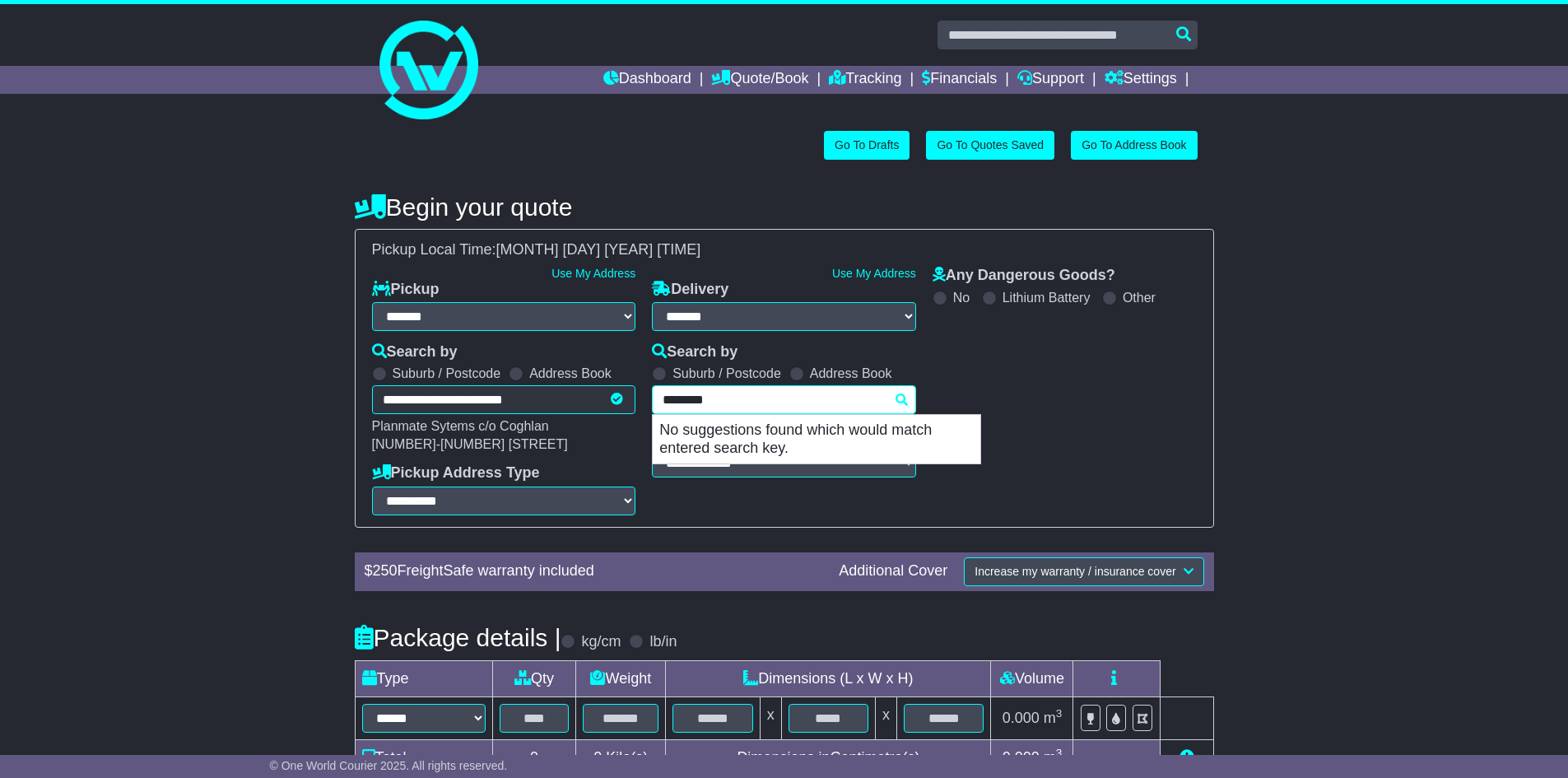 click on "******** No suggestions found which would match entered search key." at bounding box center [784, 399] 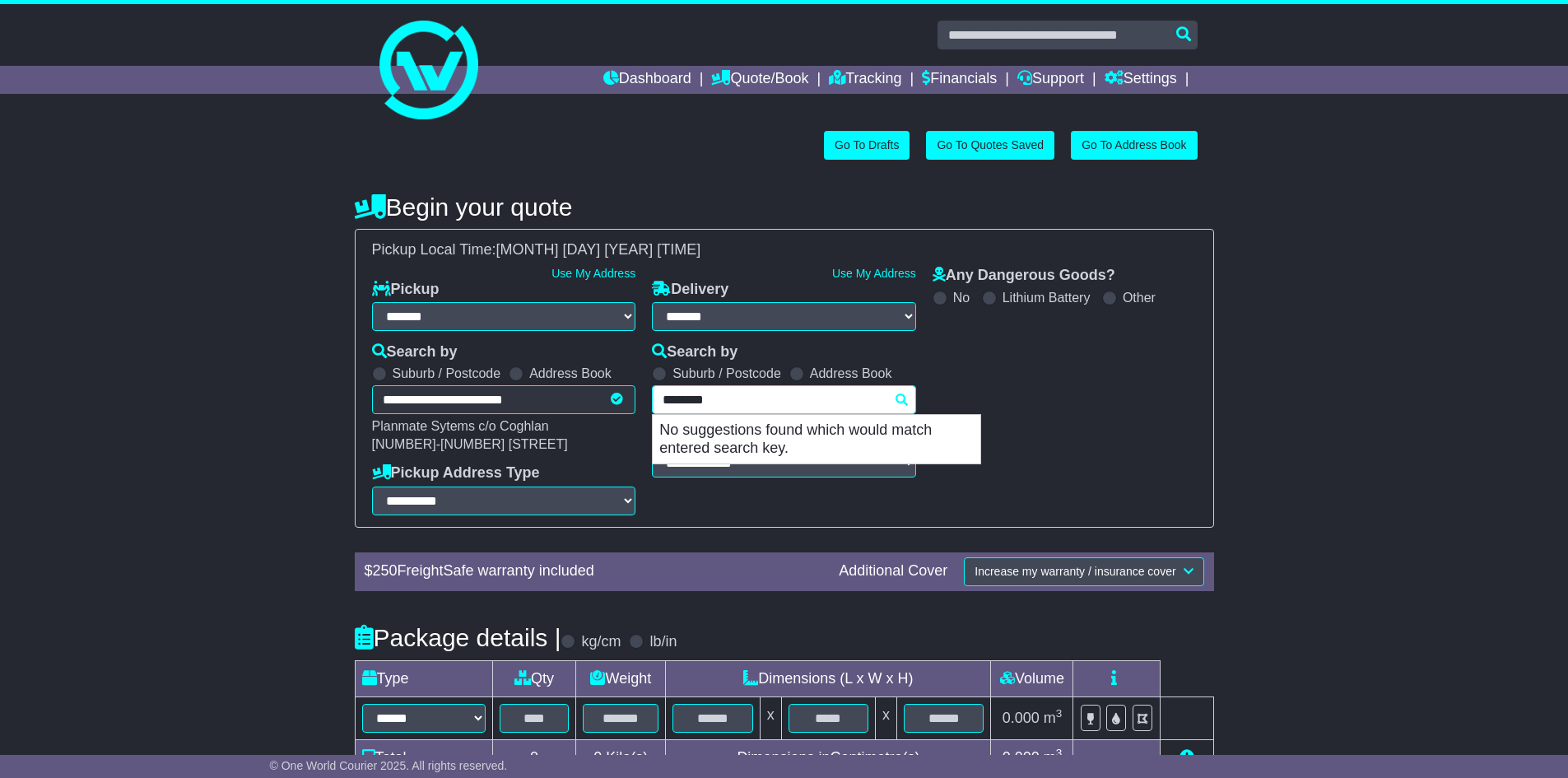 drag, startPoint x: 733, startPoint y: 402, endPoint x: 634, endPoint y: 406, distance: 99.08078 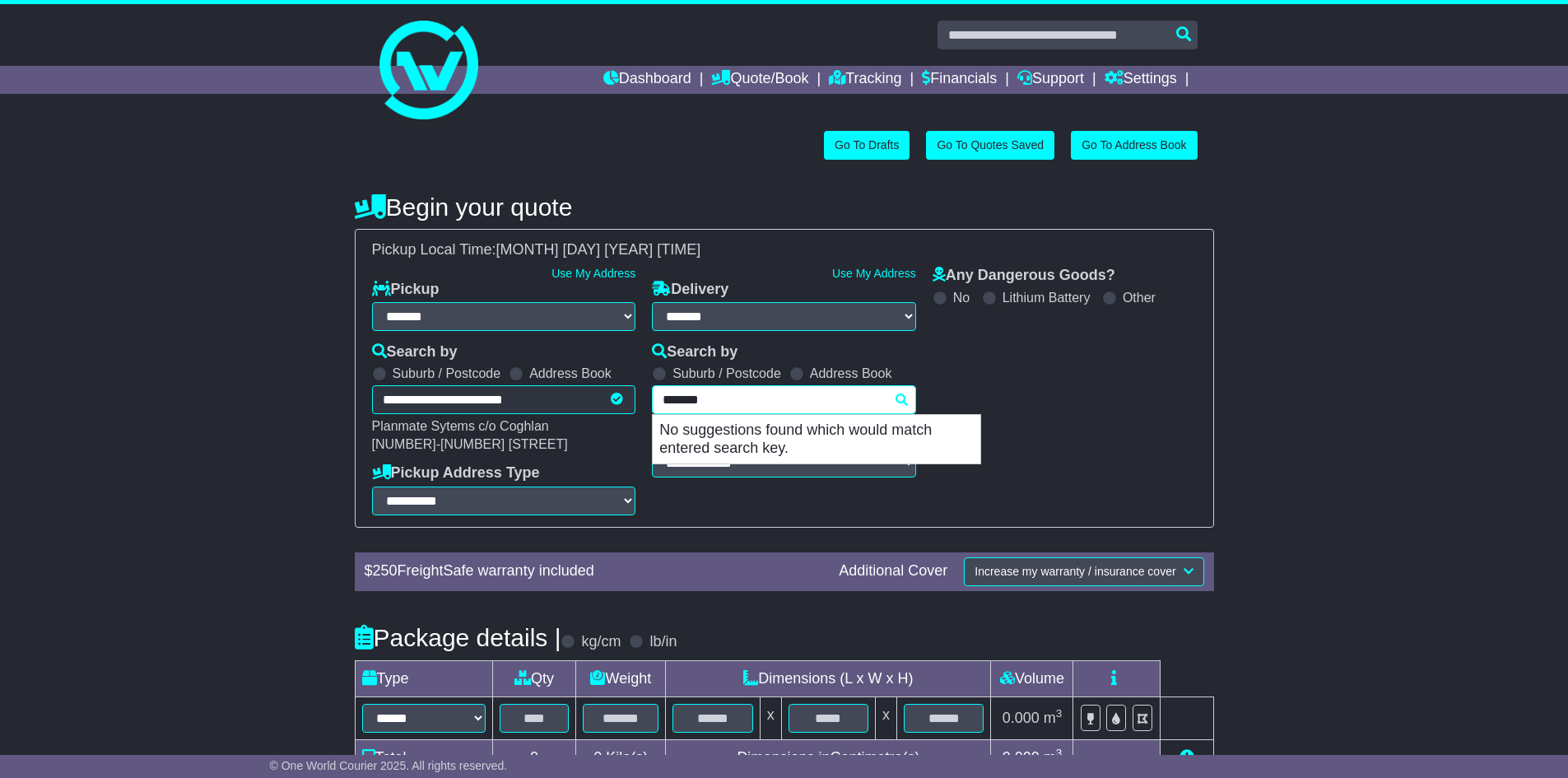 type on "********" 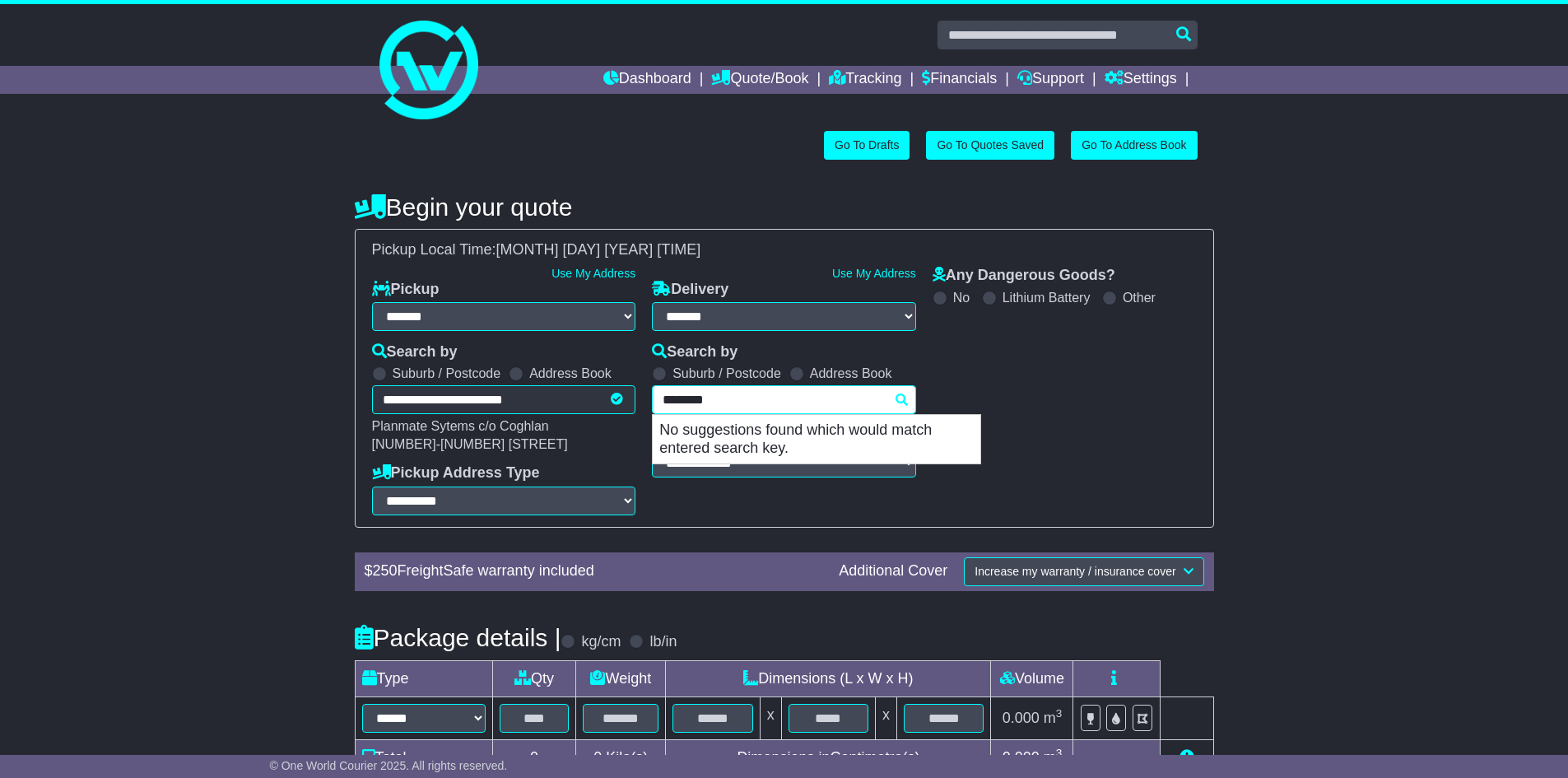drag, startPoint x: 731, startPoint y: 402, endPoint x: 643, endPoint y: 408, distance: 88.20431 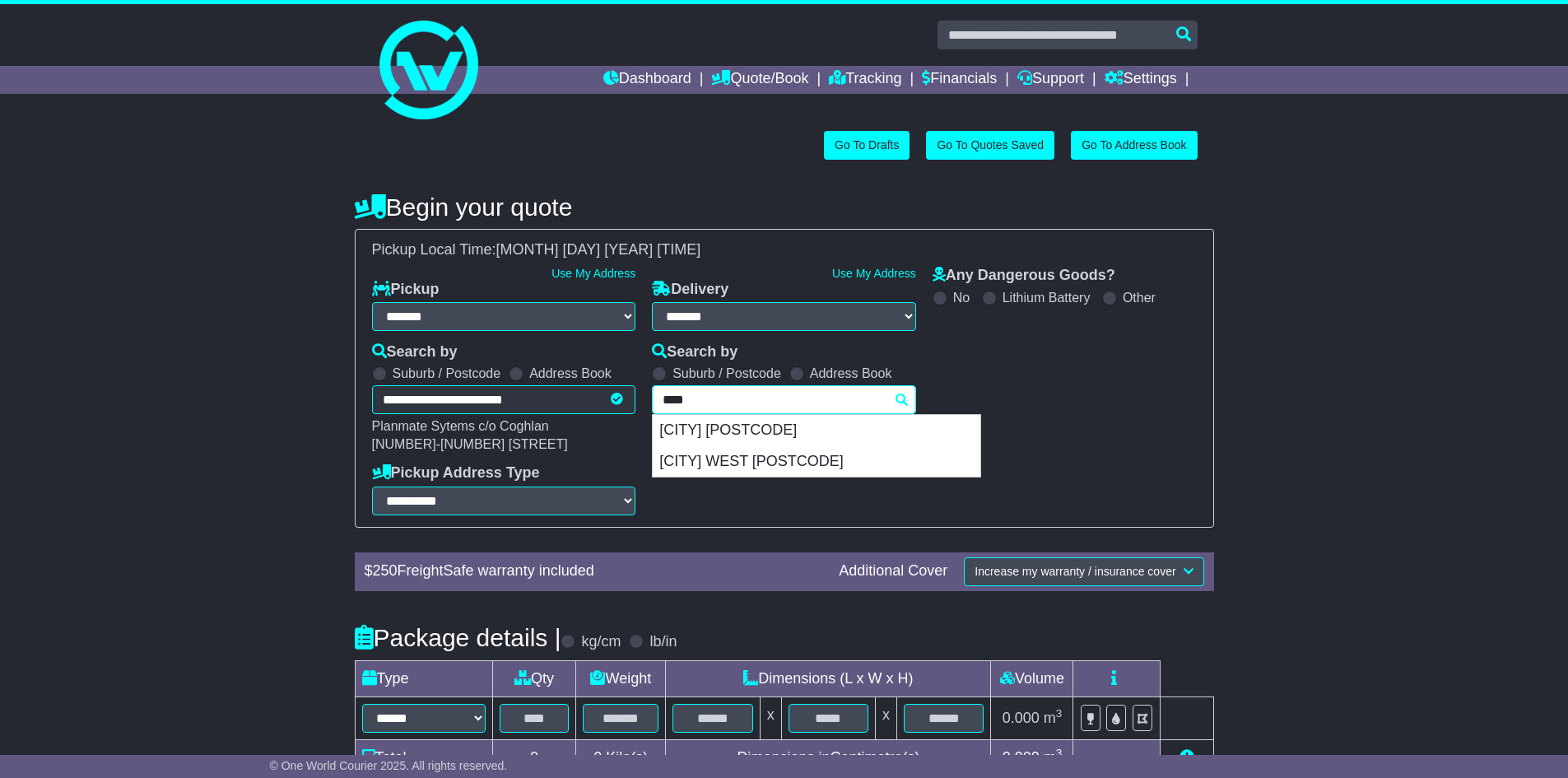 click on "**** 2067 CHATSWOOD 2067 CHATSWOOD WEST 2067" at bounding box center (784, 399) 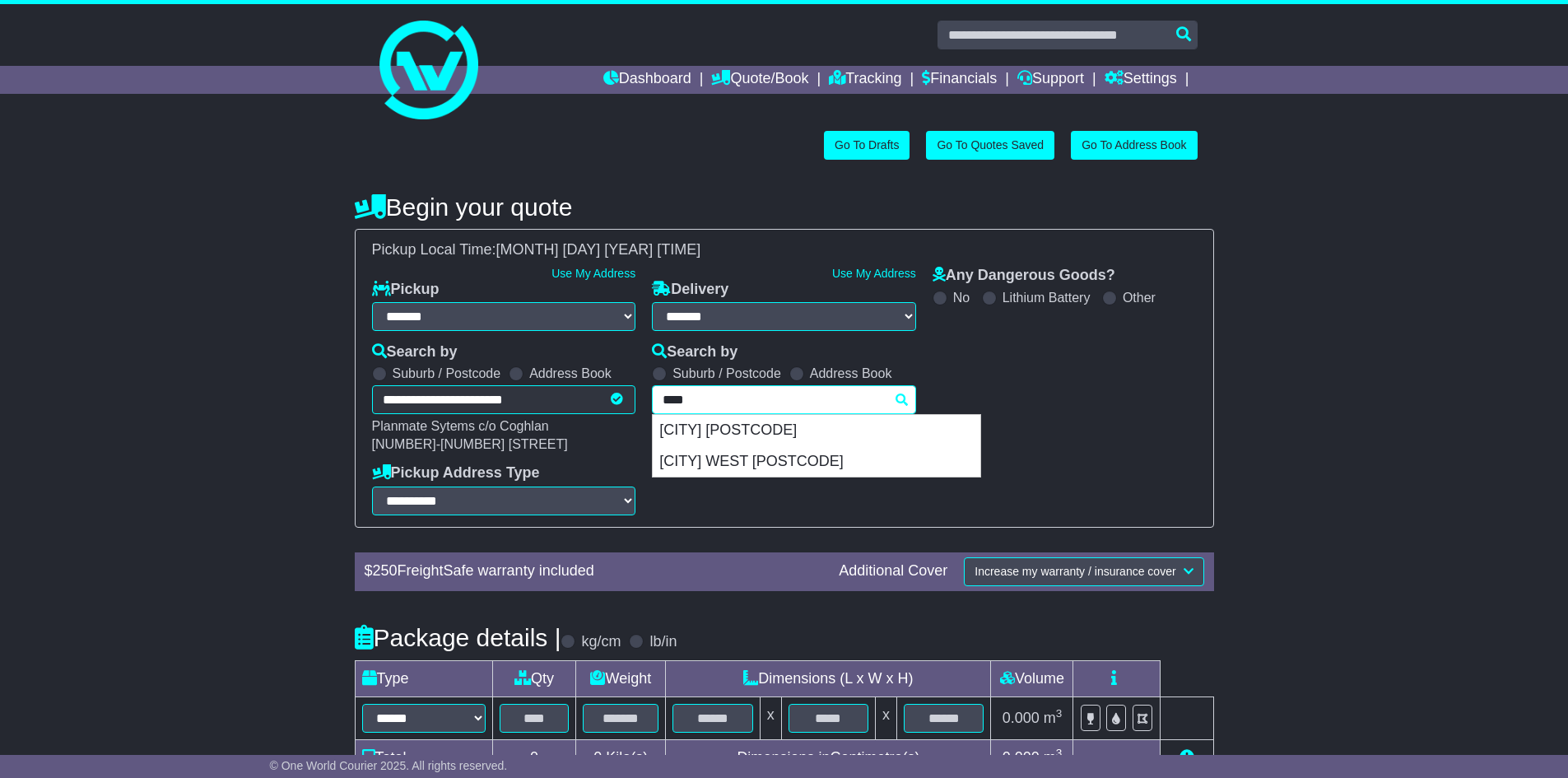 drag, startPoint x: 702, startPoint y: 403, endPoint x: 607, endPoint y: 403, distance: 95 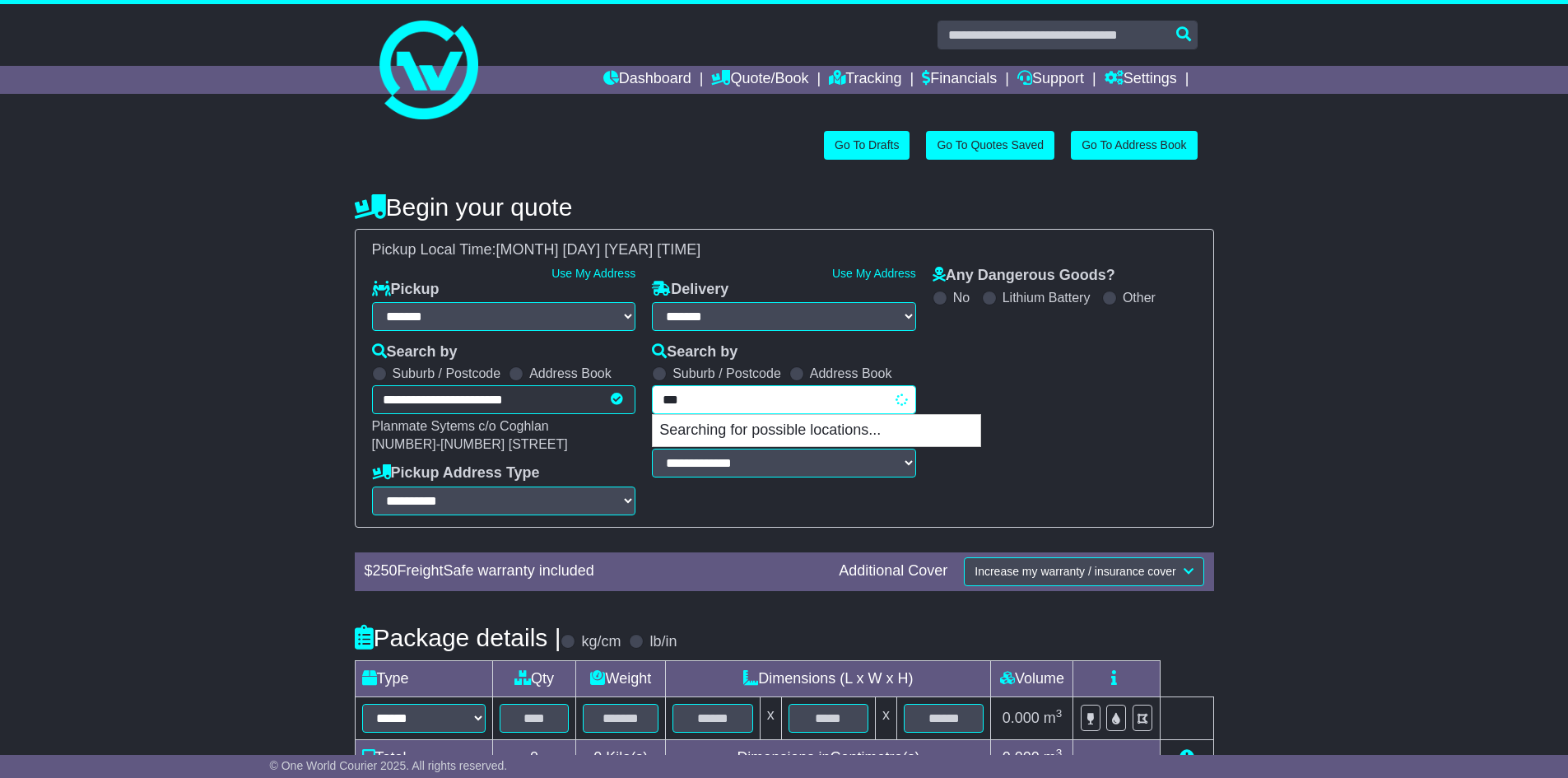 type on "****" 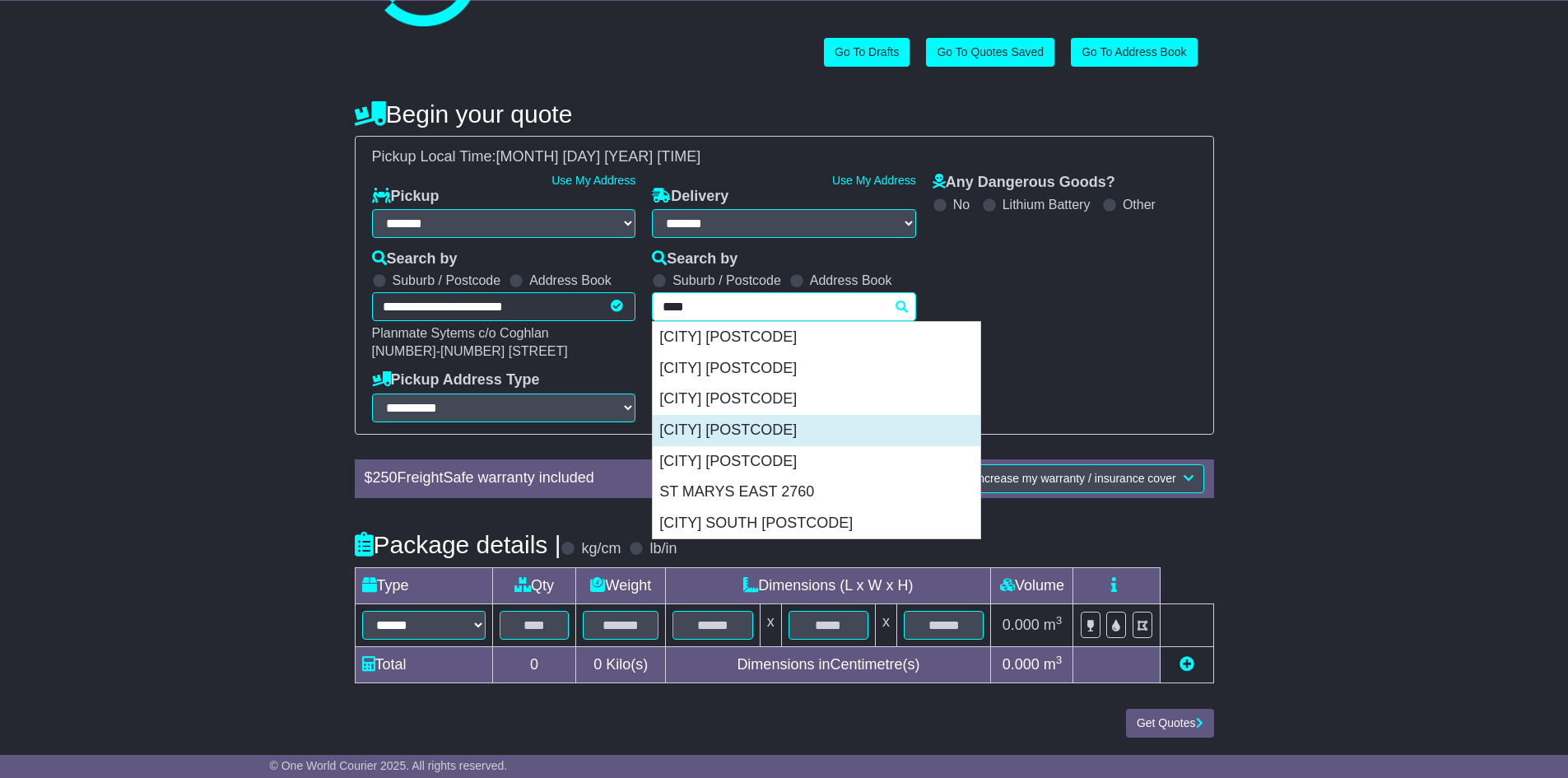 scroll, scrollTop: 94, scrollLeft: 0, axis: vertical 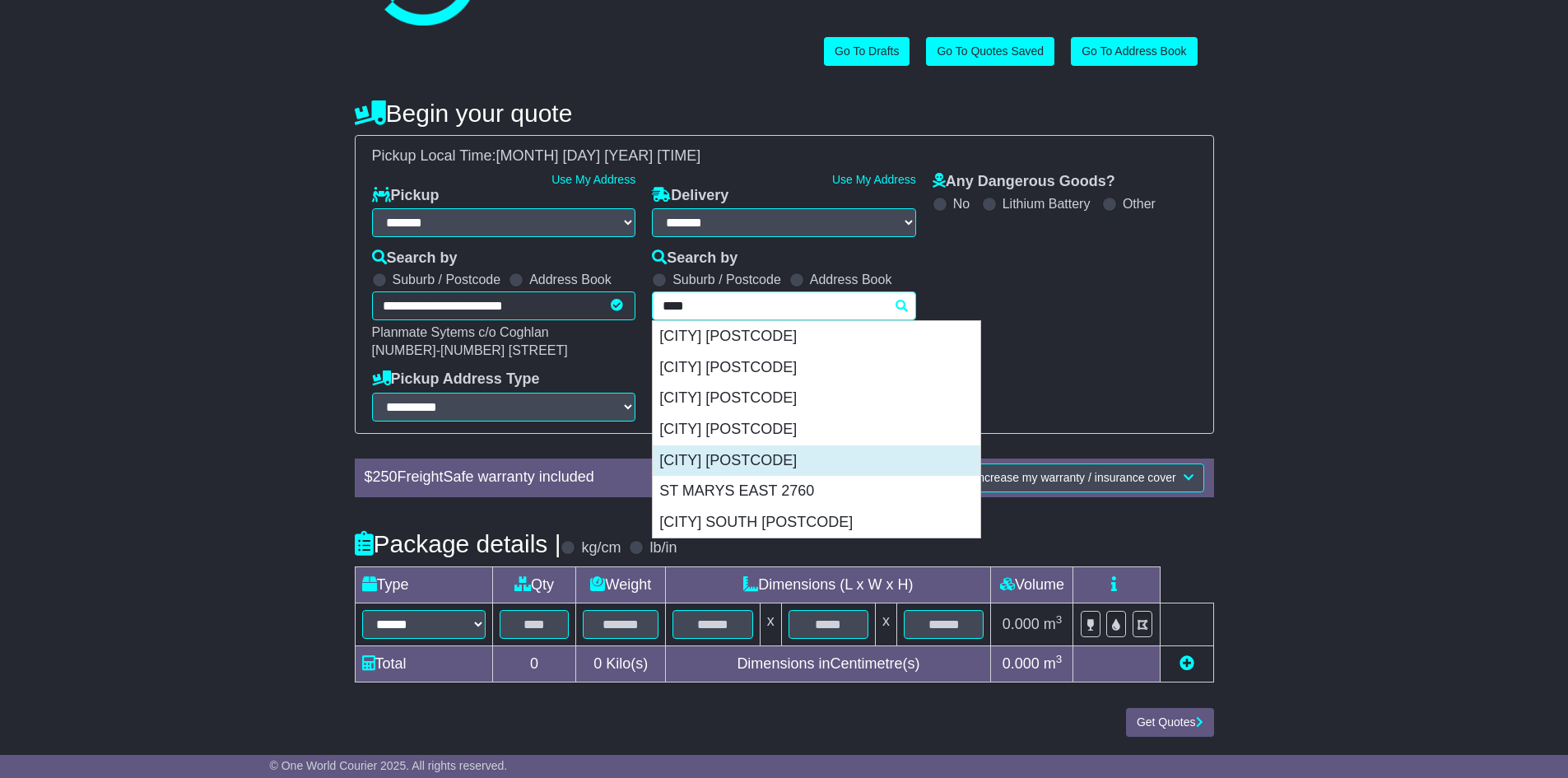 click on "ST MARYS 2760" at bounding box center (817, 461) 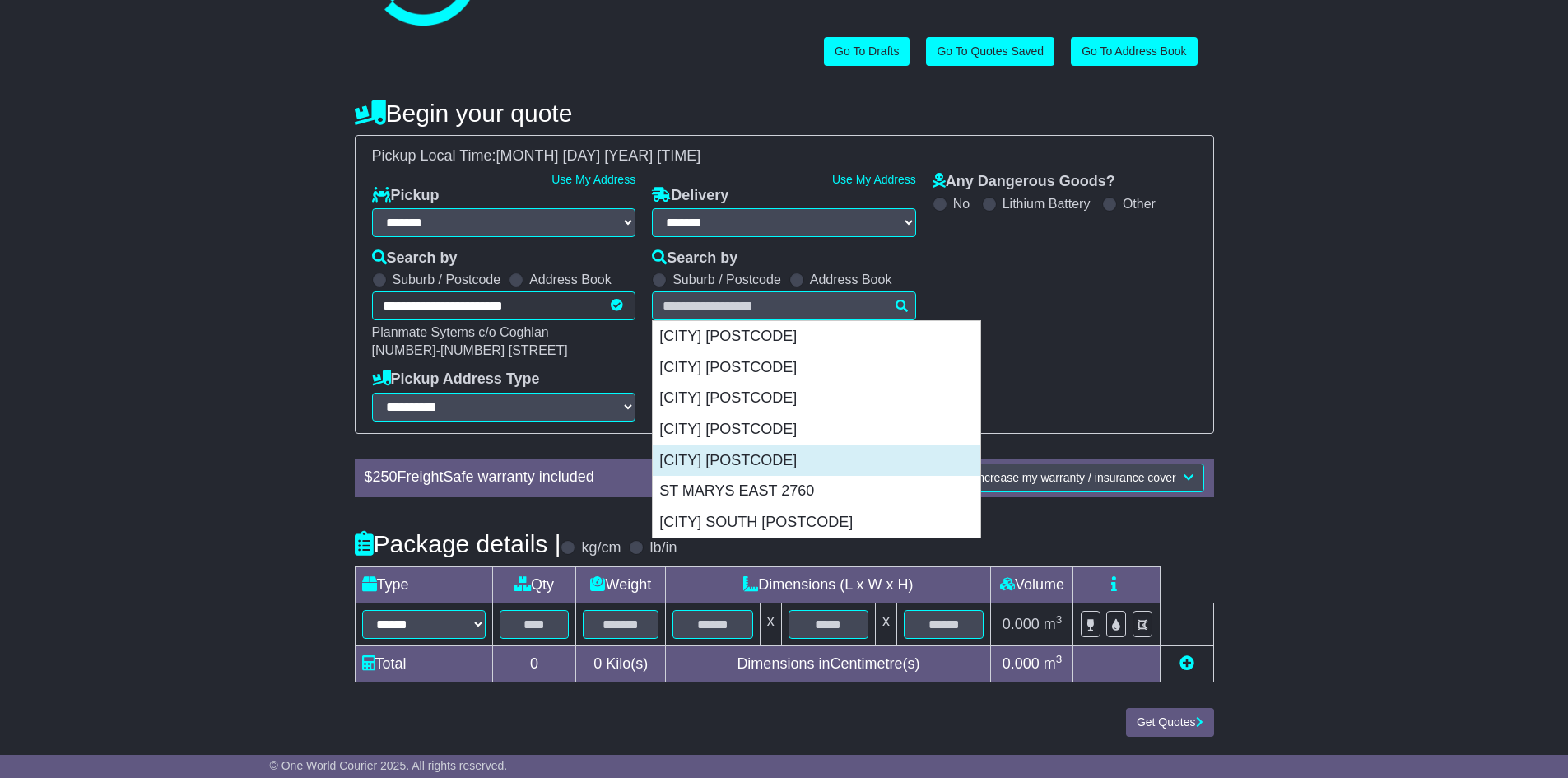 type on "**********" 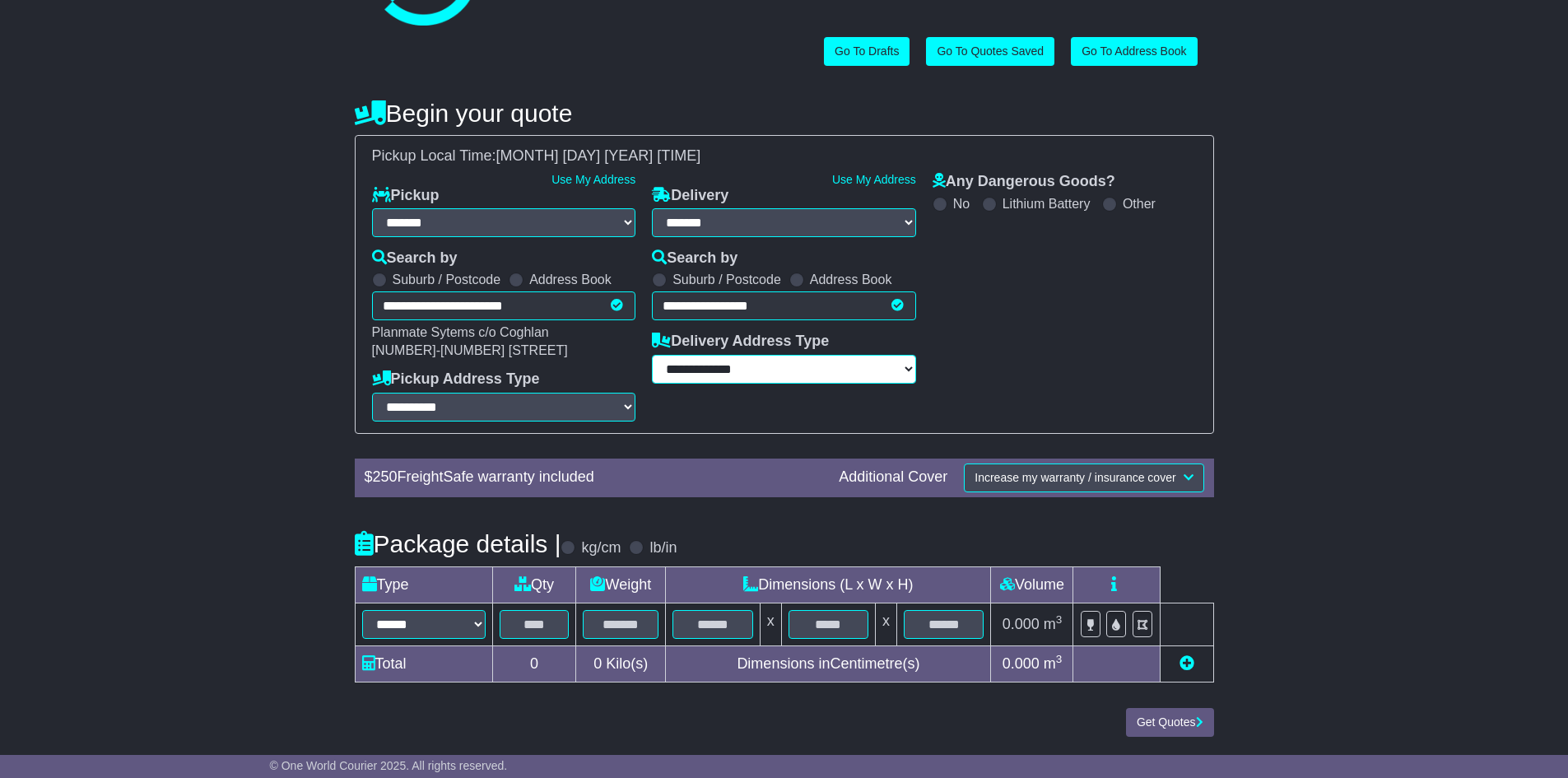 click on "**********" at bounding box center [784, 369] 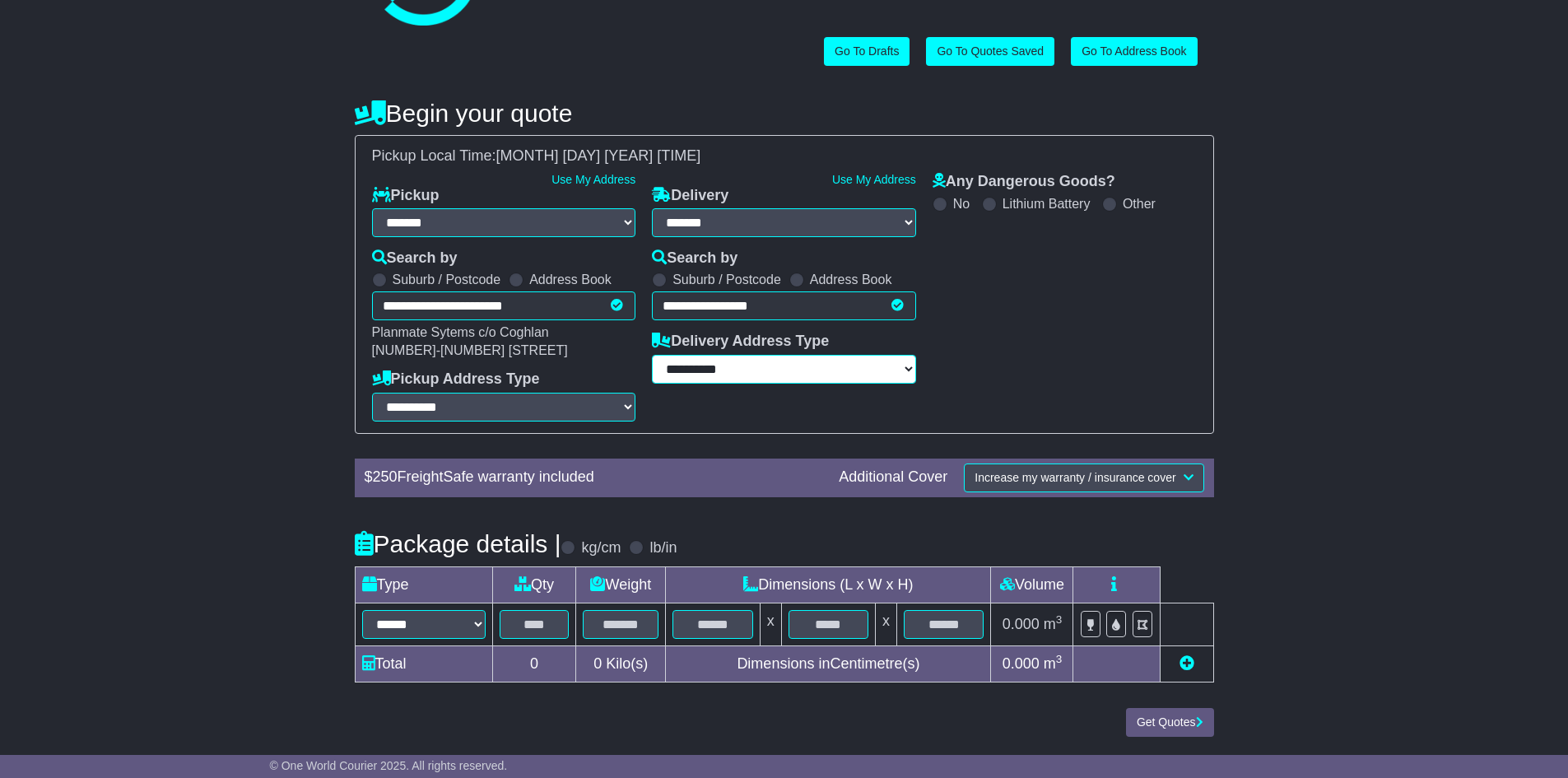 click on "**********" at bounding box center [784, 369] 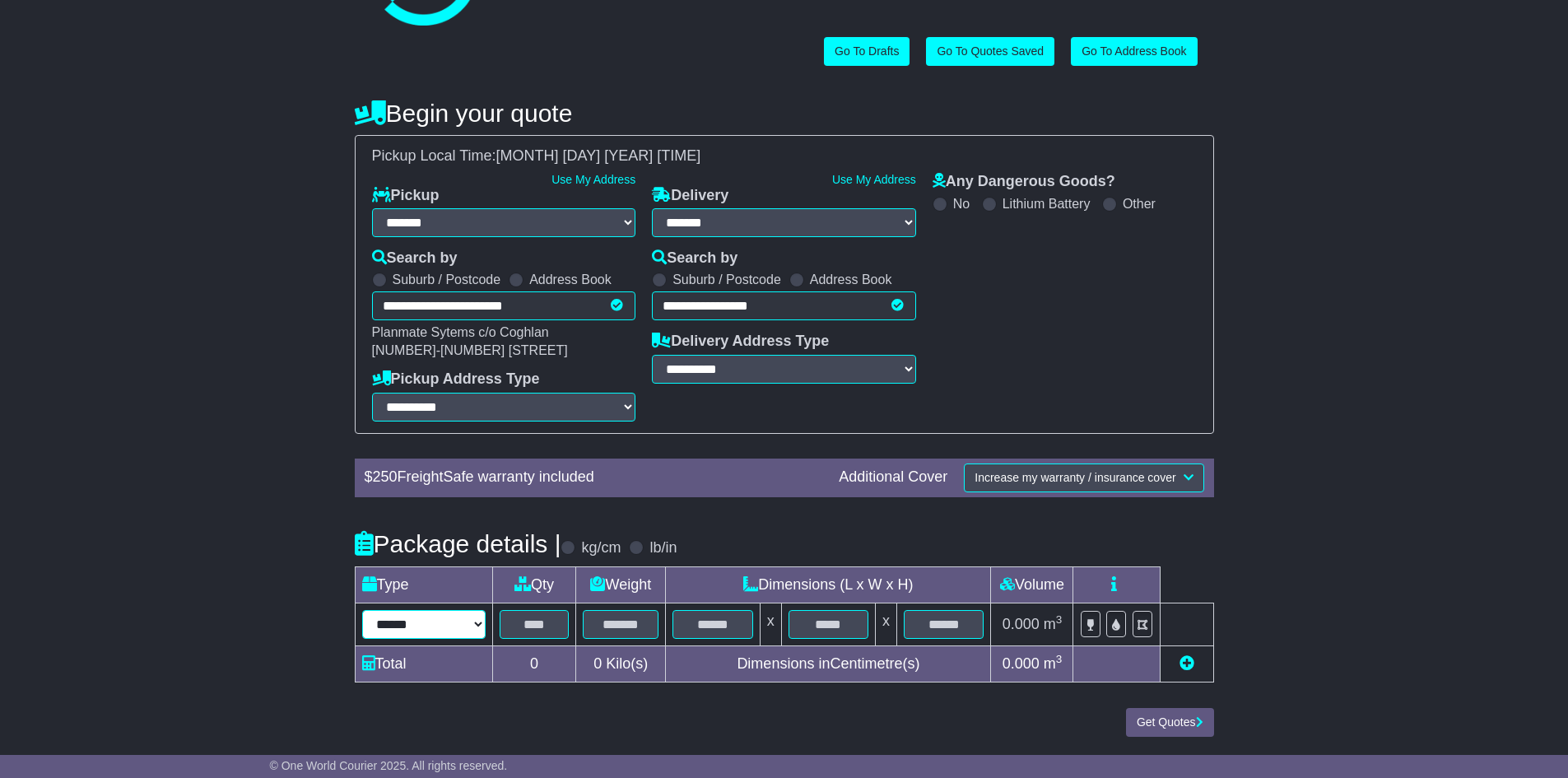 click on "****** ****** *** ******** ***** **** **** ****** *** *******" at bounding box center [424, 624] 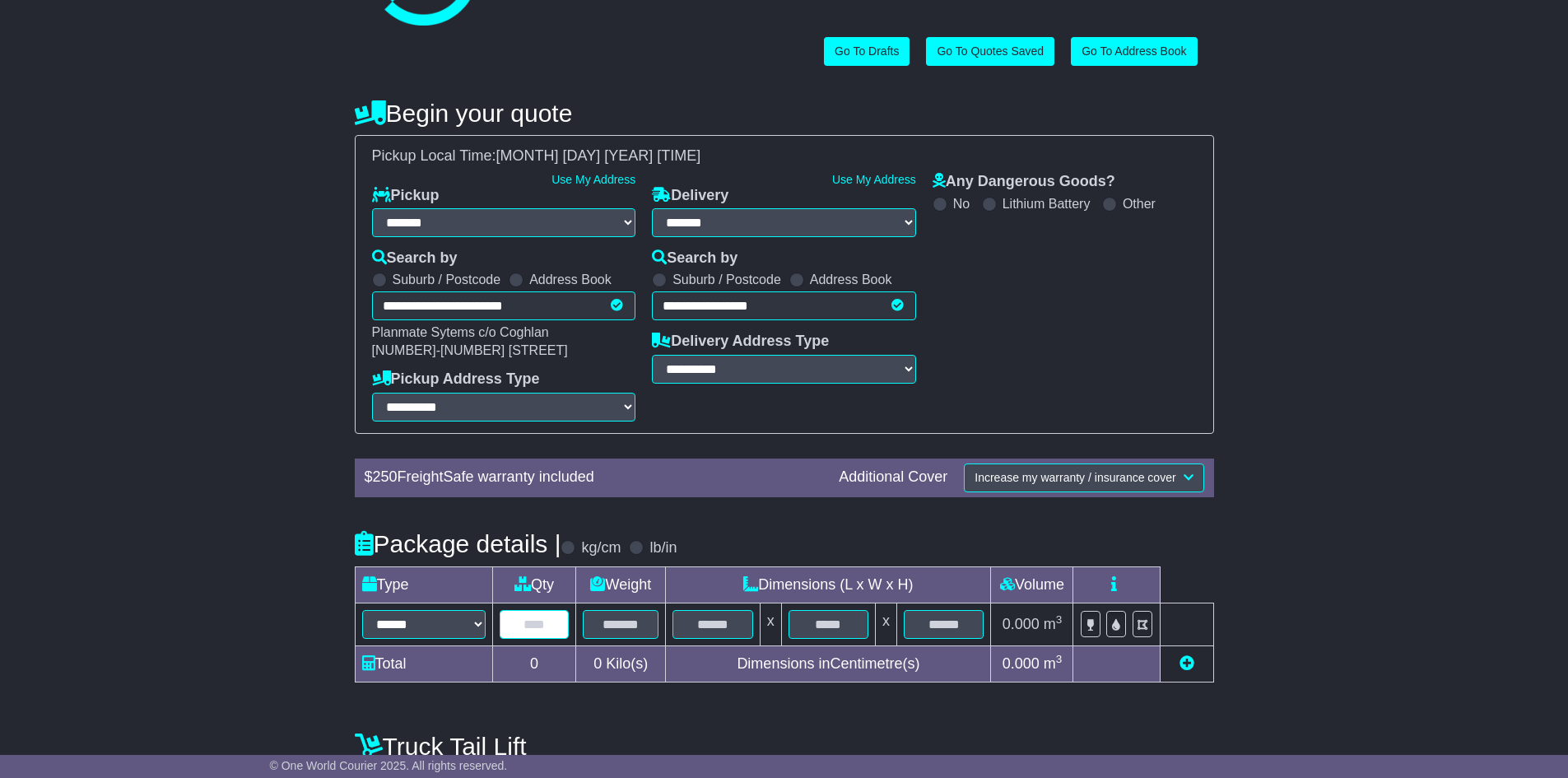 click at bounding box center (534, 624) 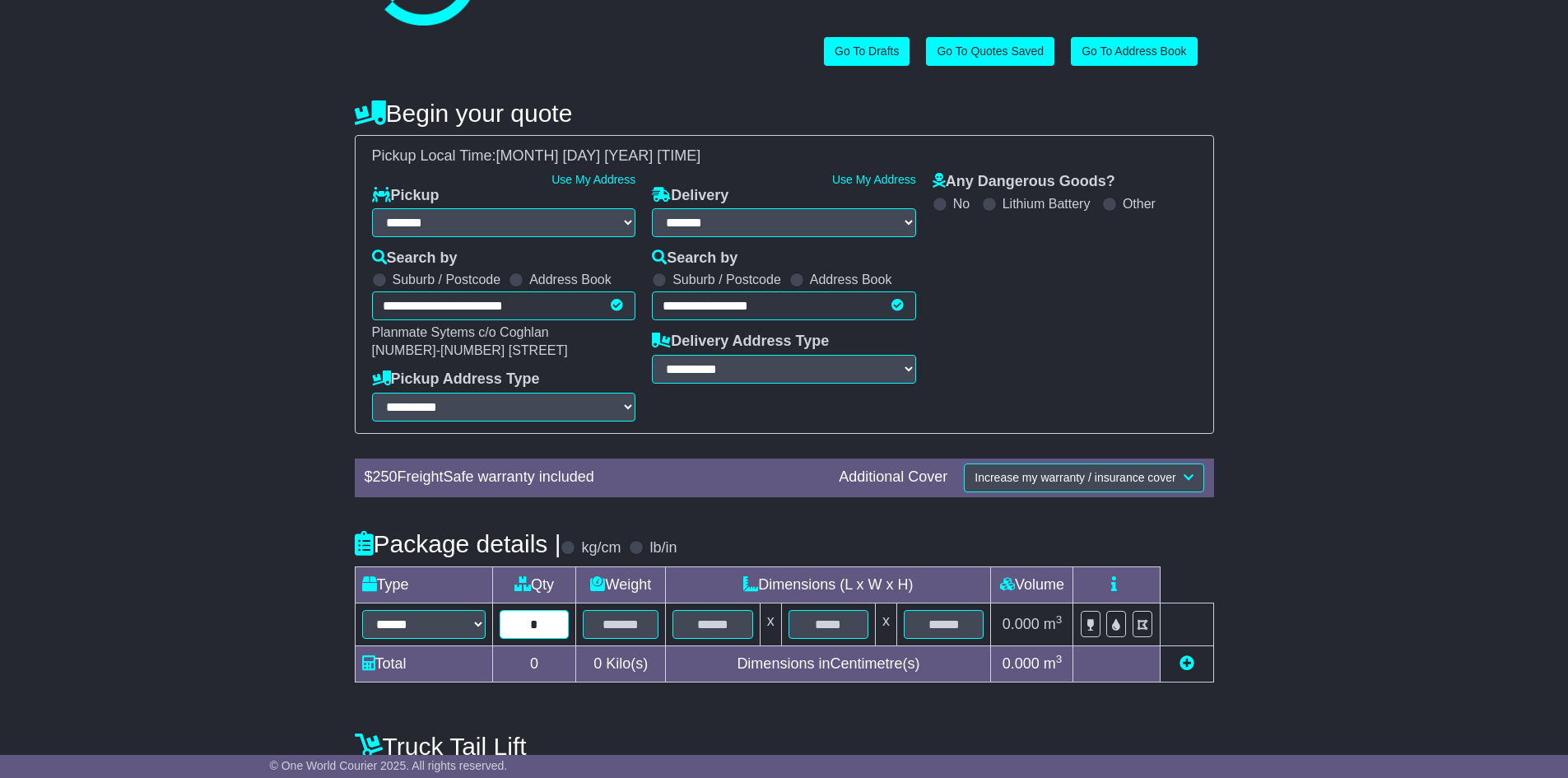type on "*" 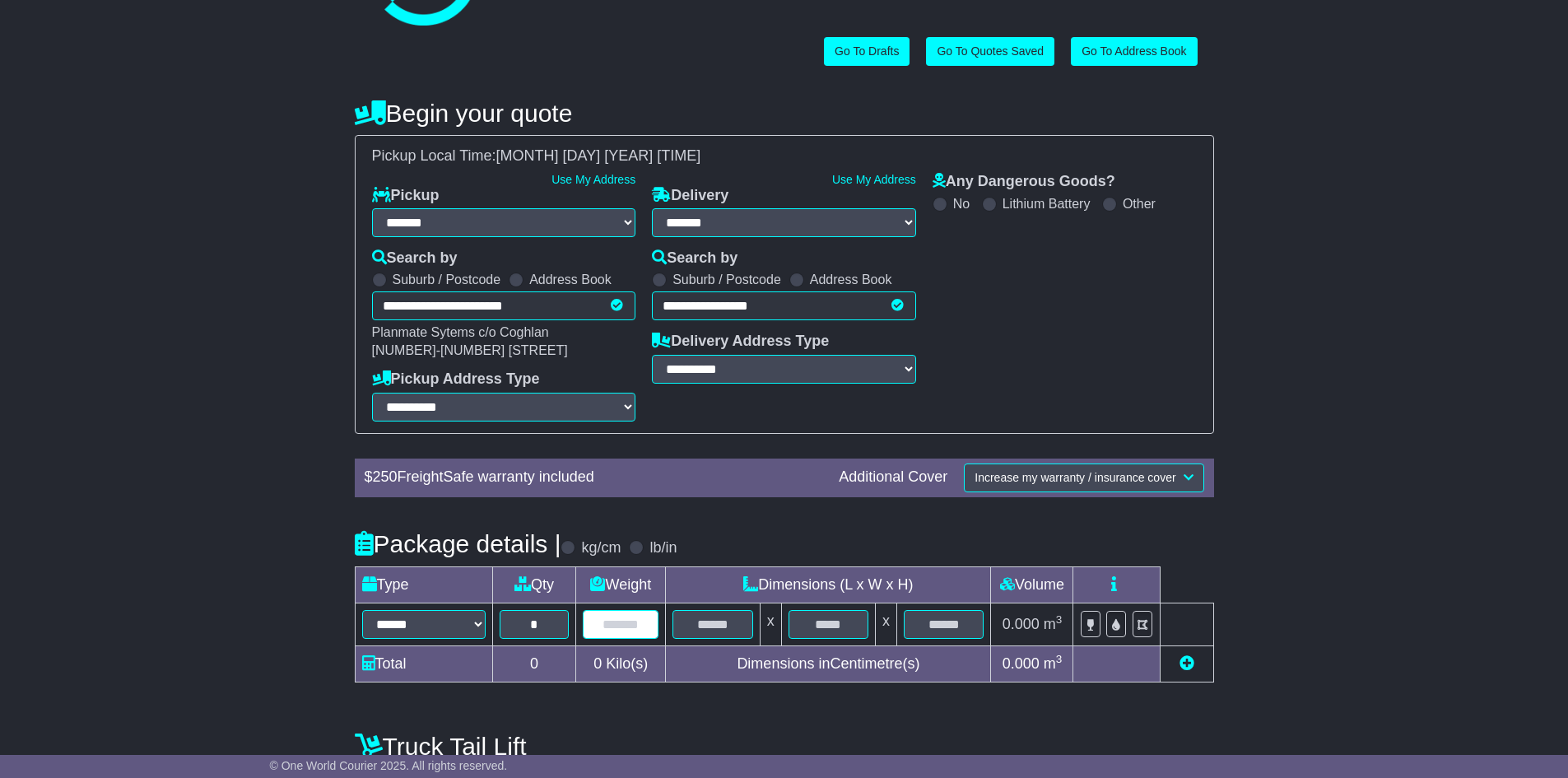 click at bounding box center (621, 624) 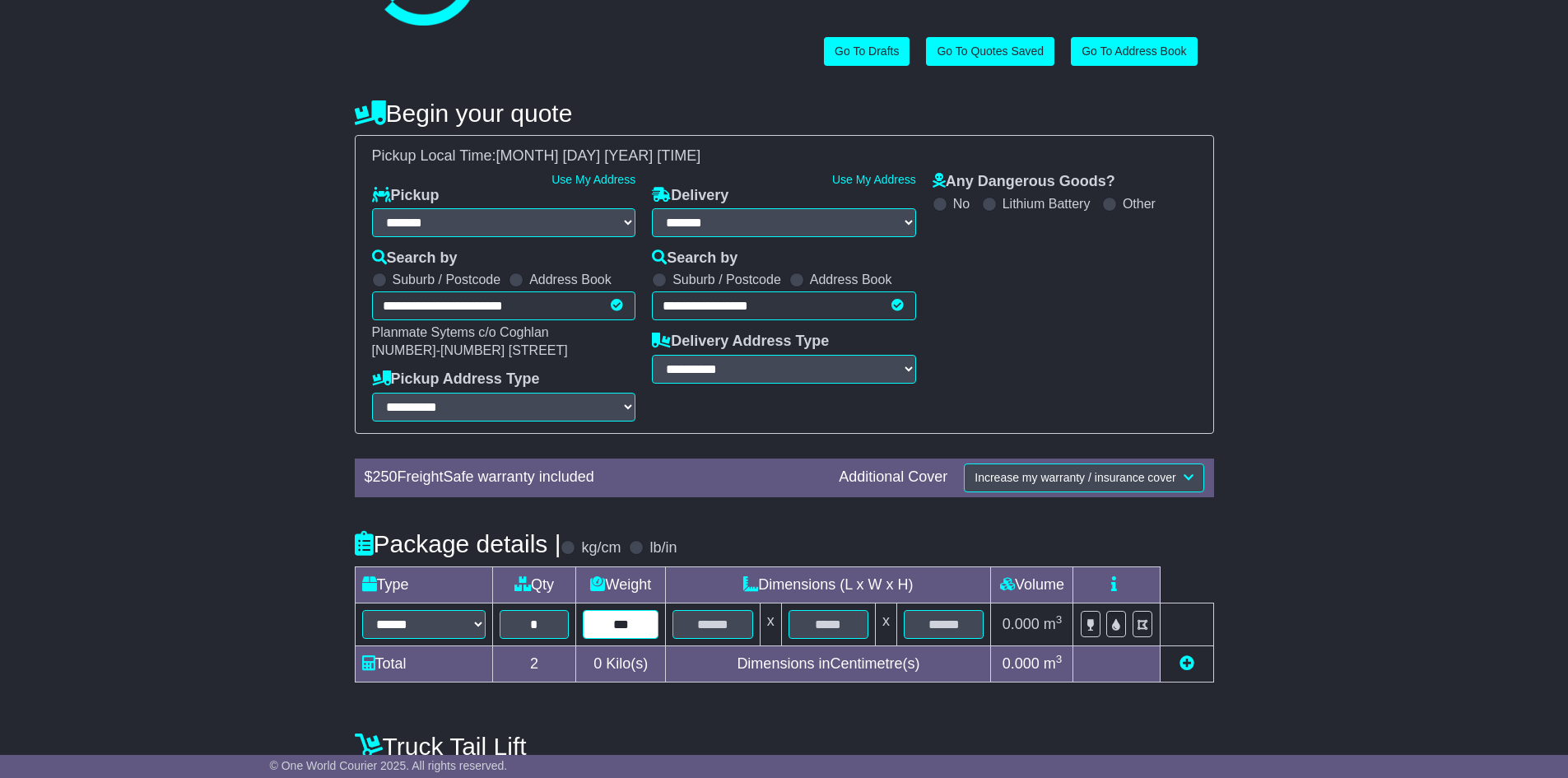 type on "***" 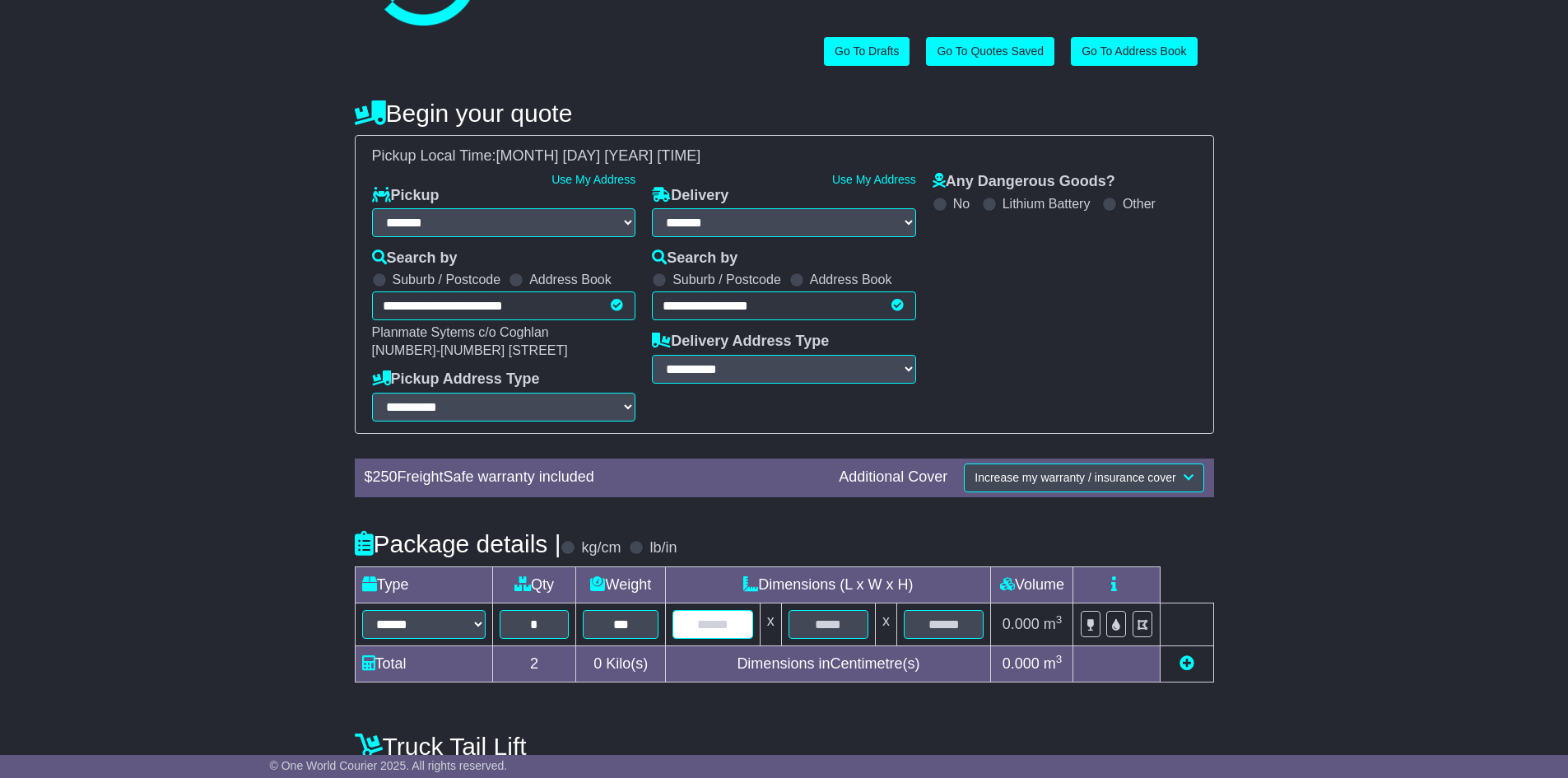 click at bounding box center [712, 624] 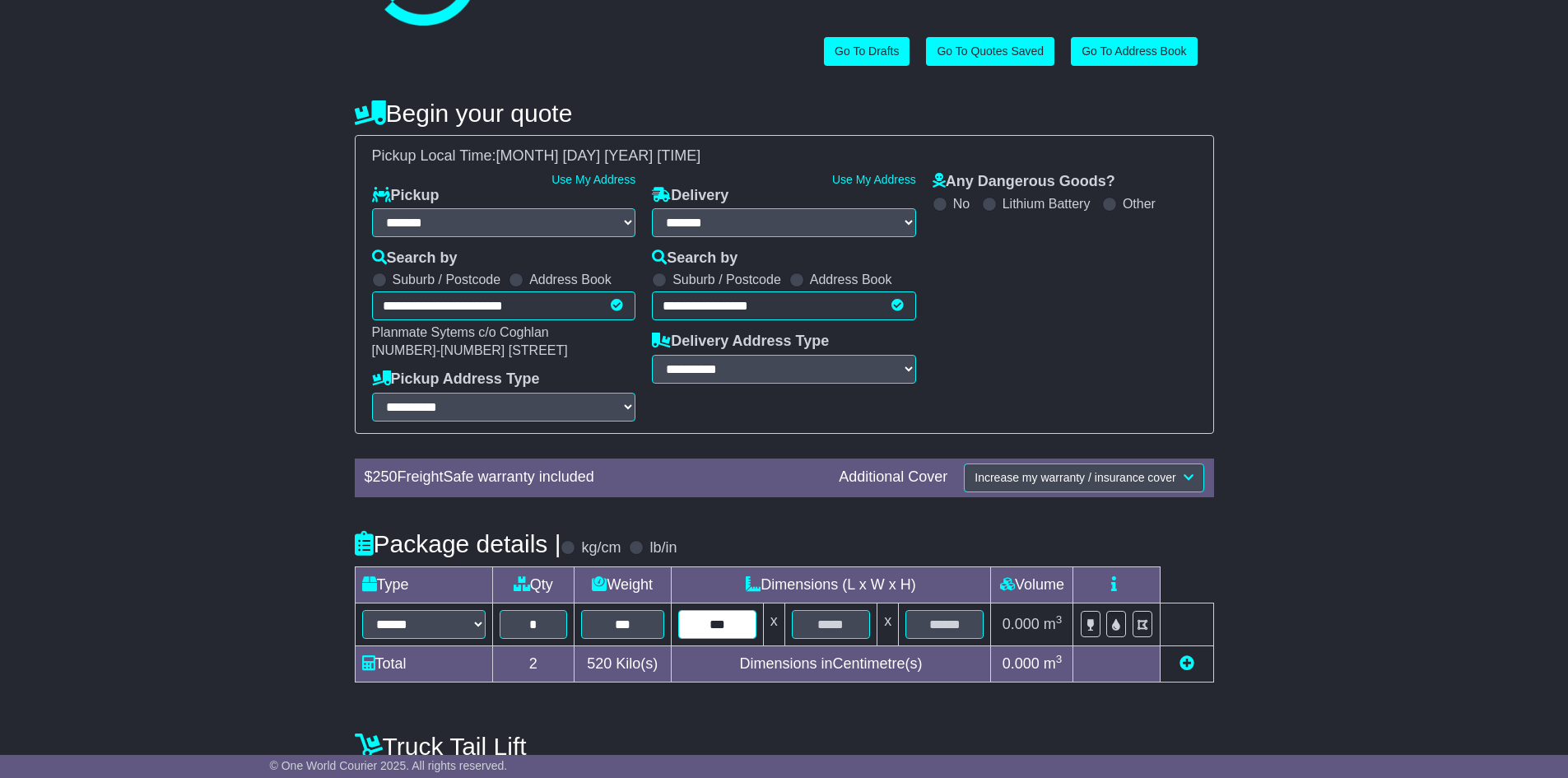 type on "***" 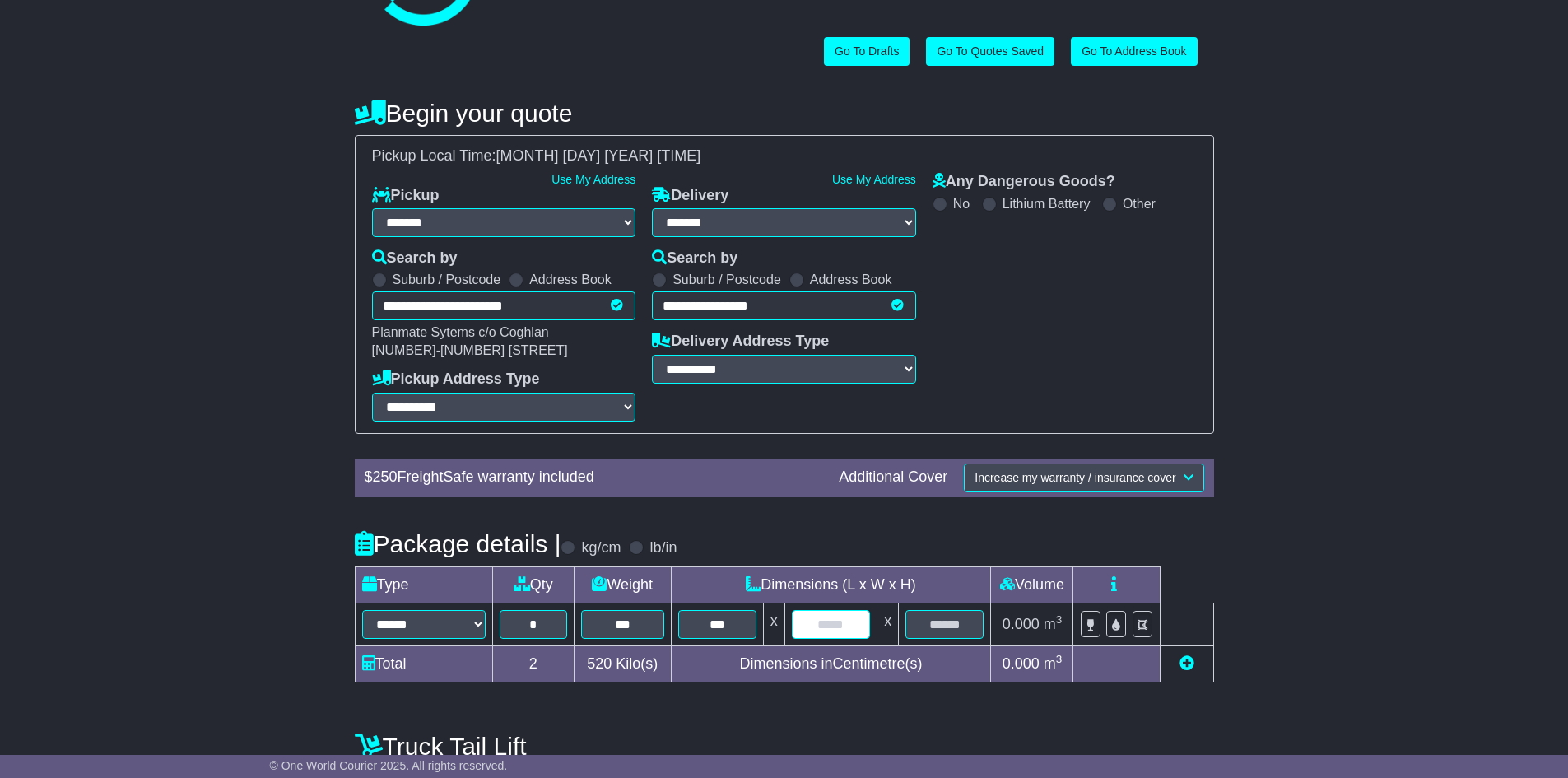 click at bounding box center [831, 624] 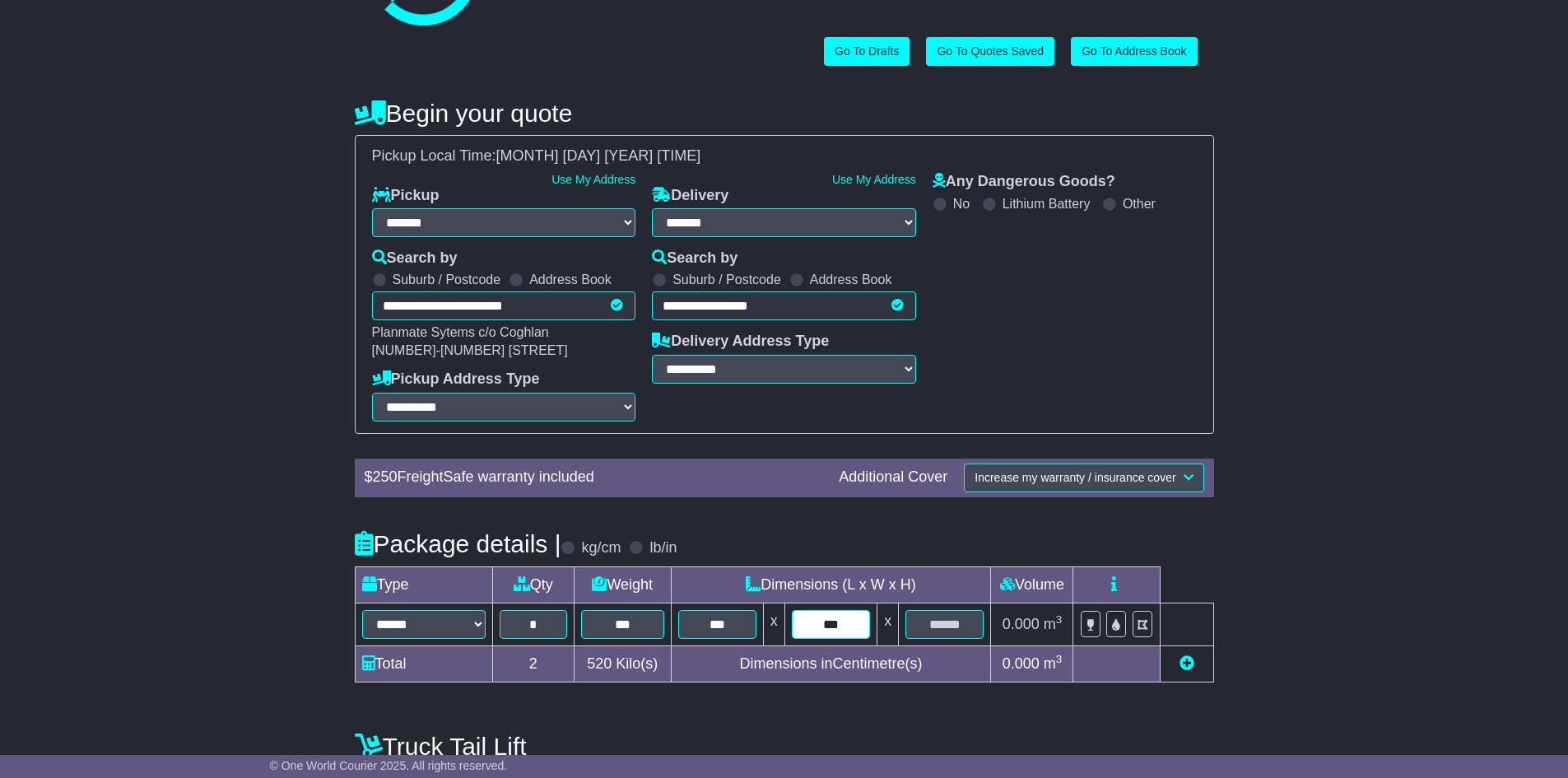 type on "***" 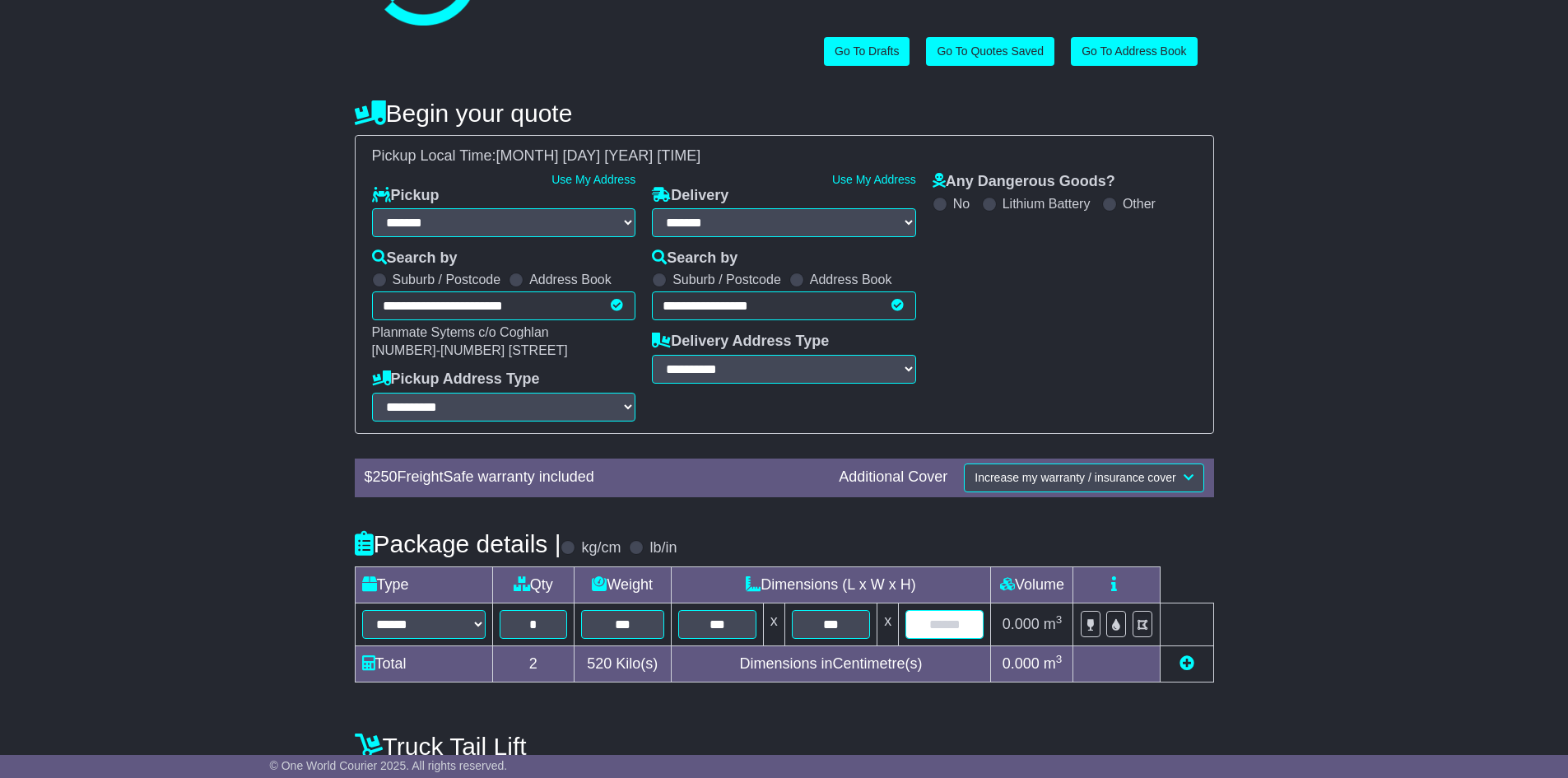 click at bounding box center (944, 624) 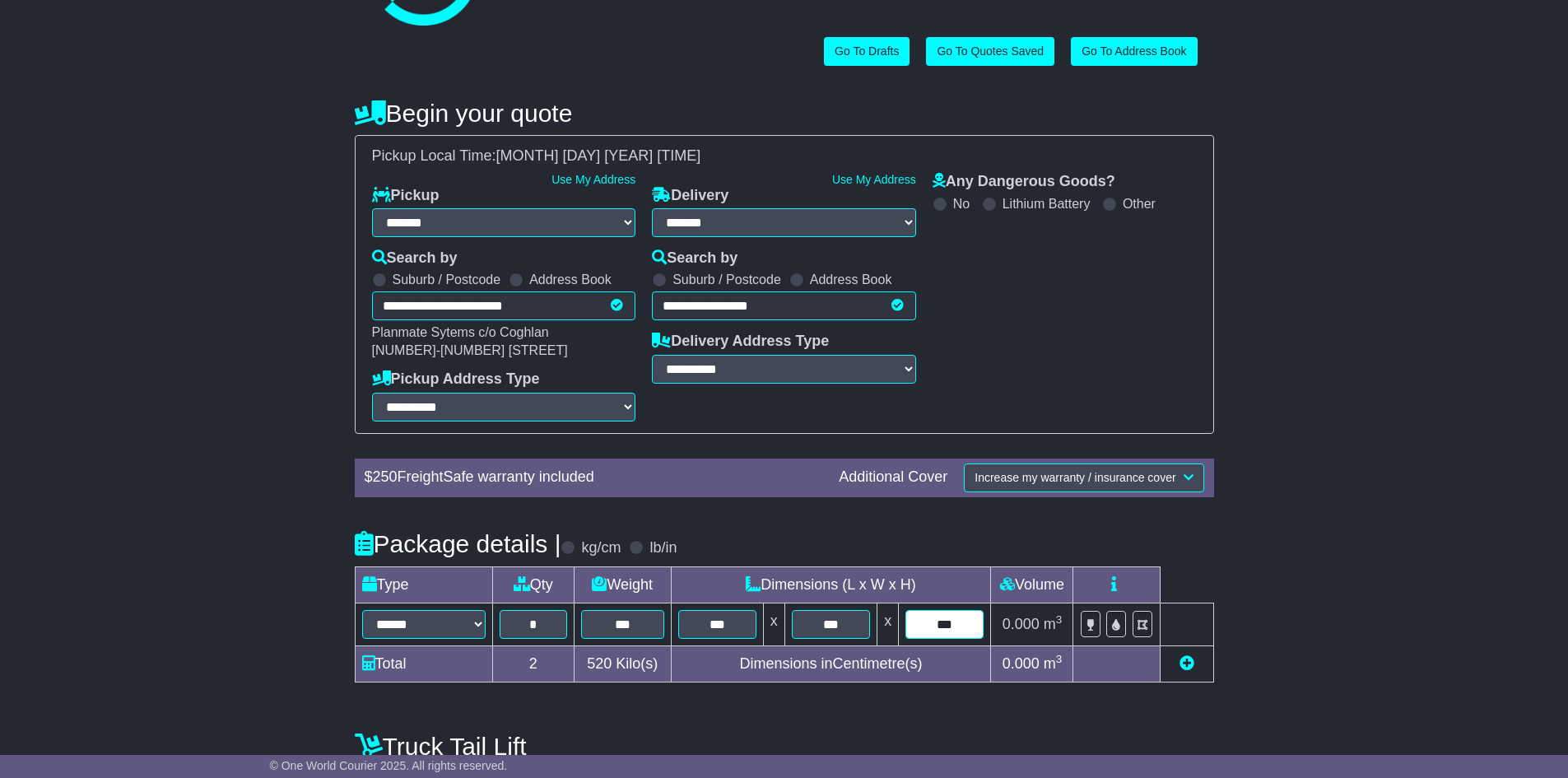 type on "***" 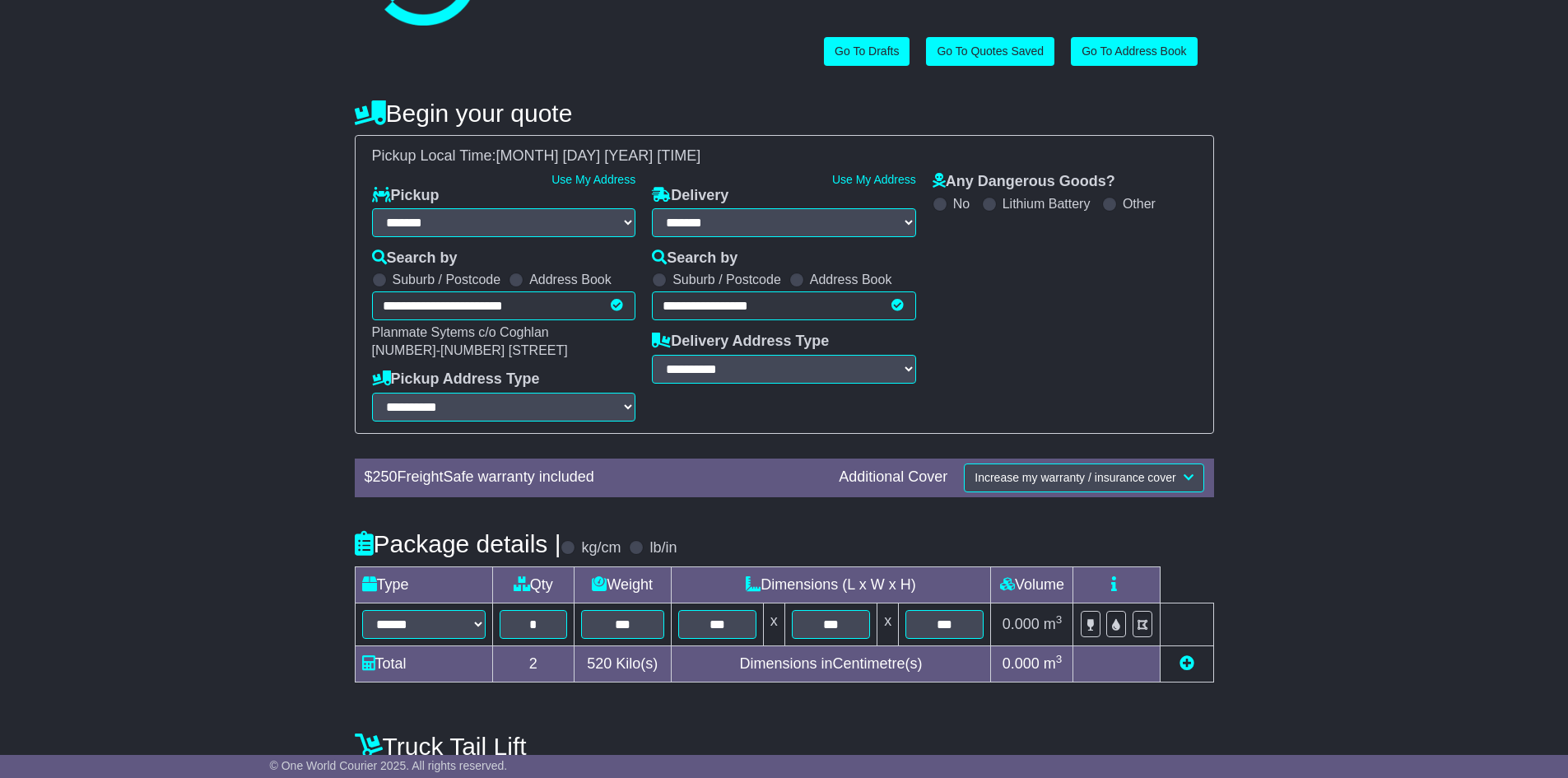 click on "**********" at bounding box center [784, 499] 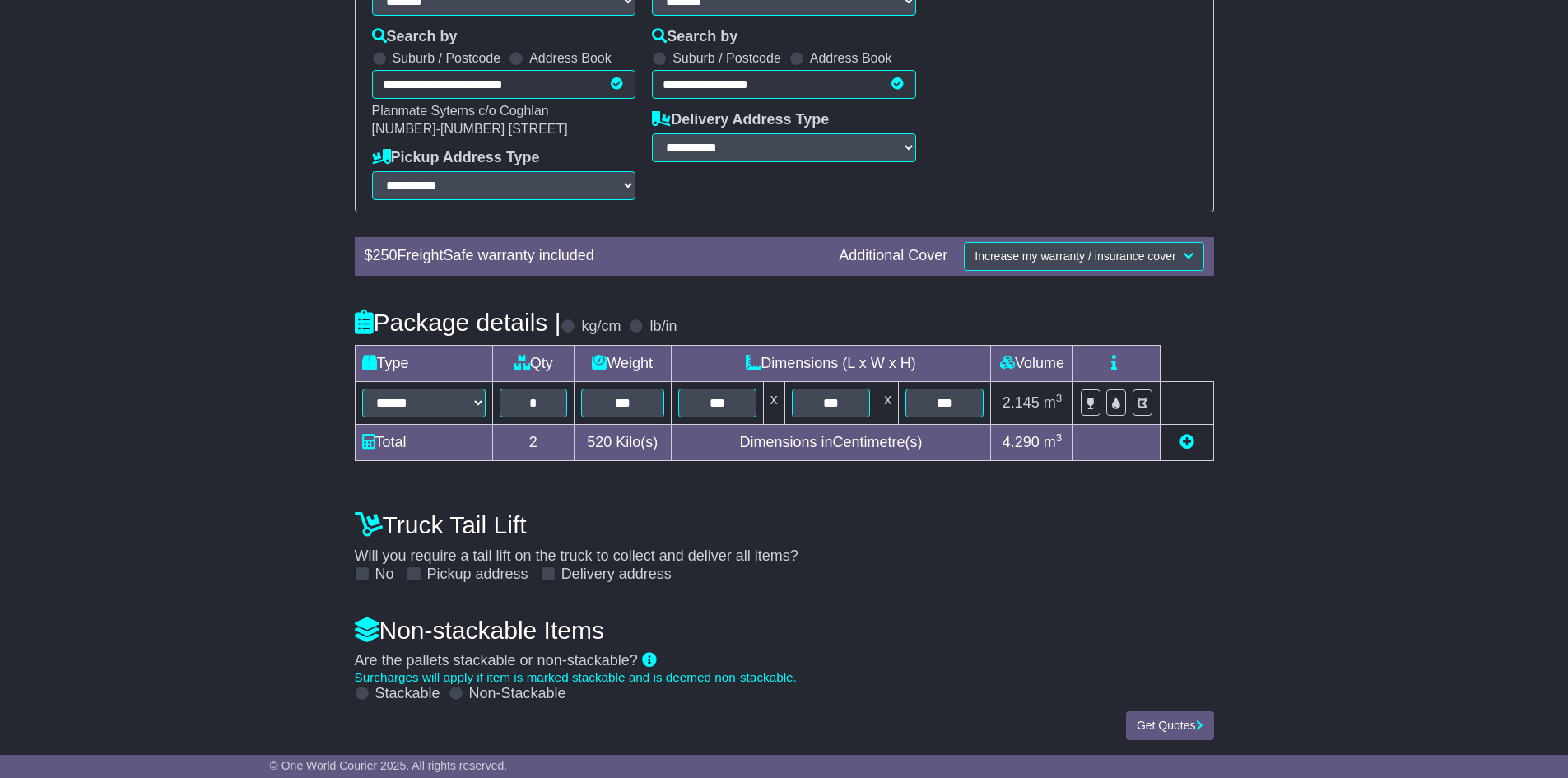 scroll, scrollTop: 319, scrollLeft: 0, axis: vertical 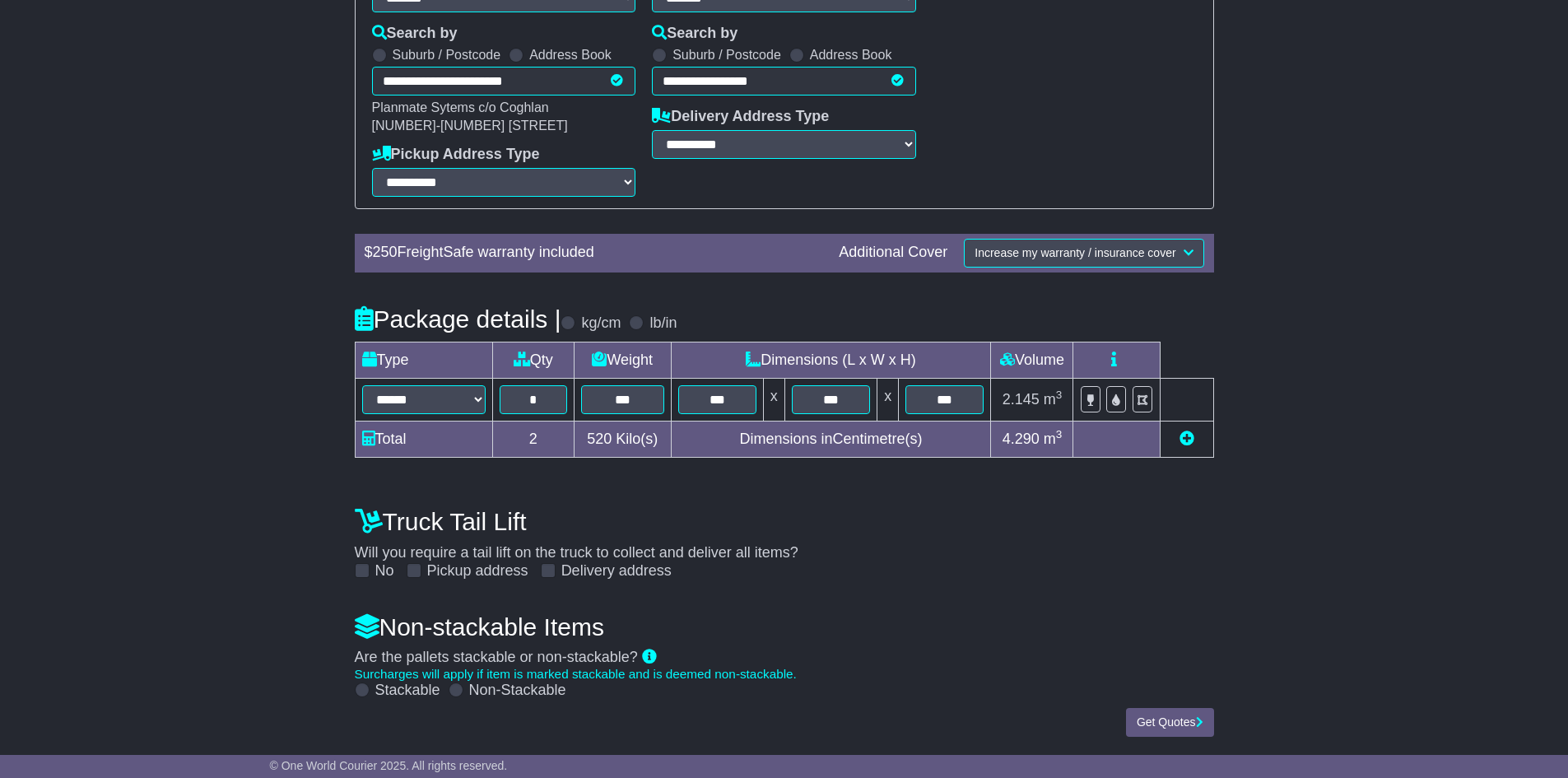 click at bounding box center (362, 690) 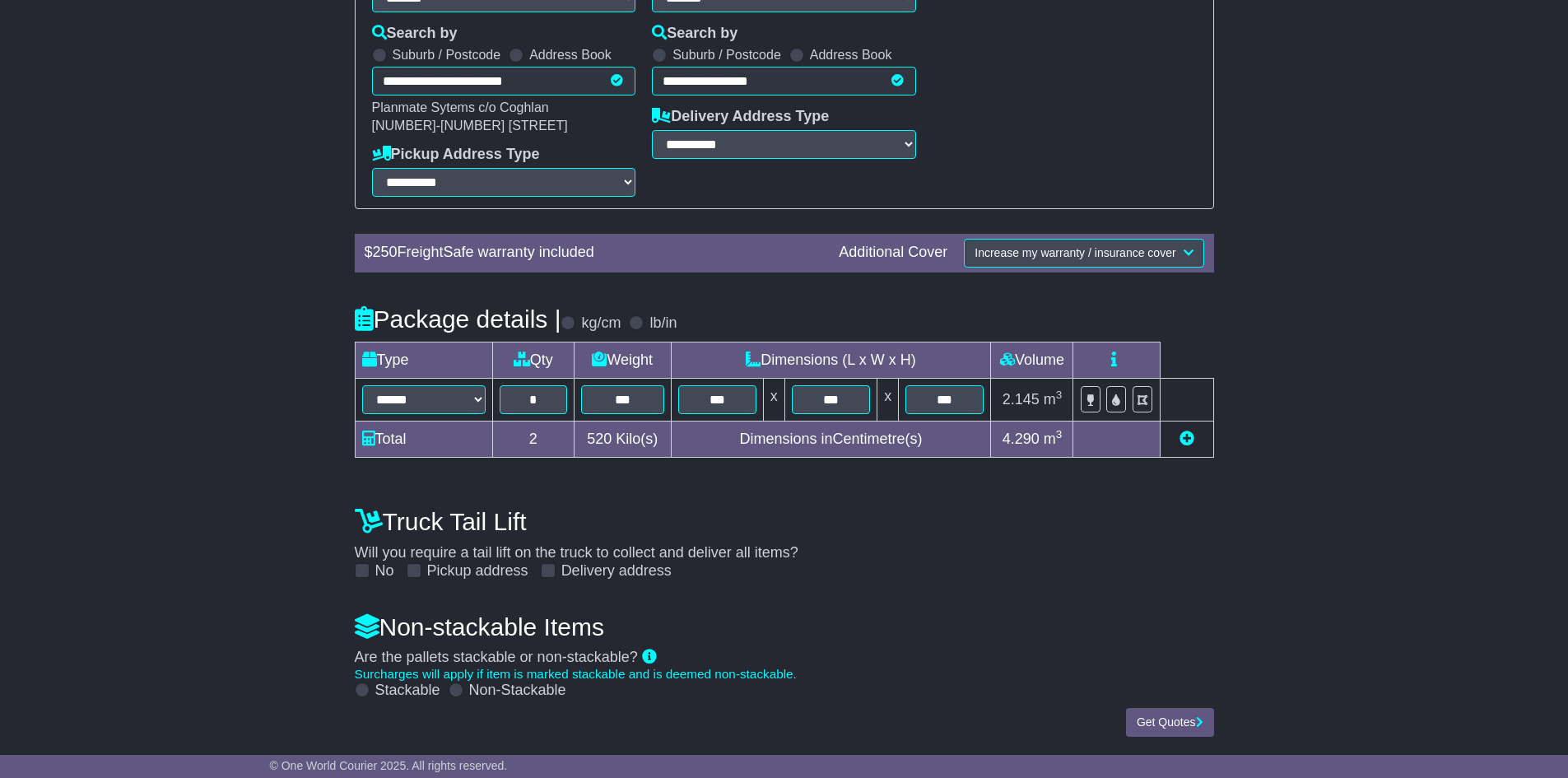 click at bounding box center [548, 571] 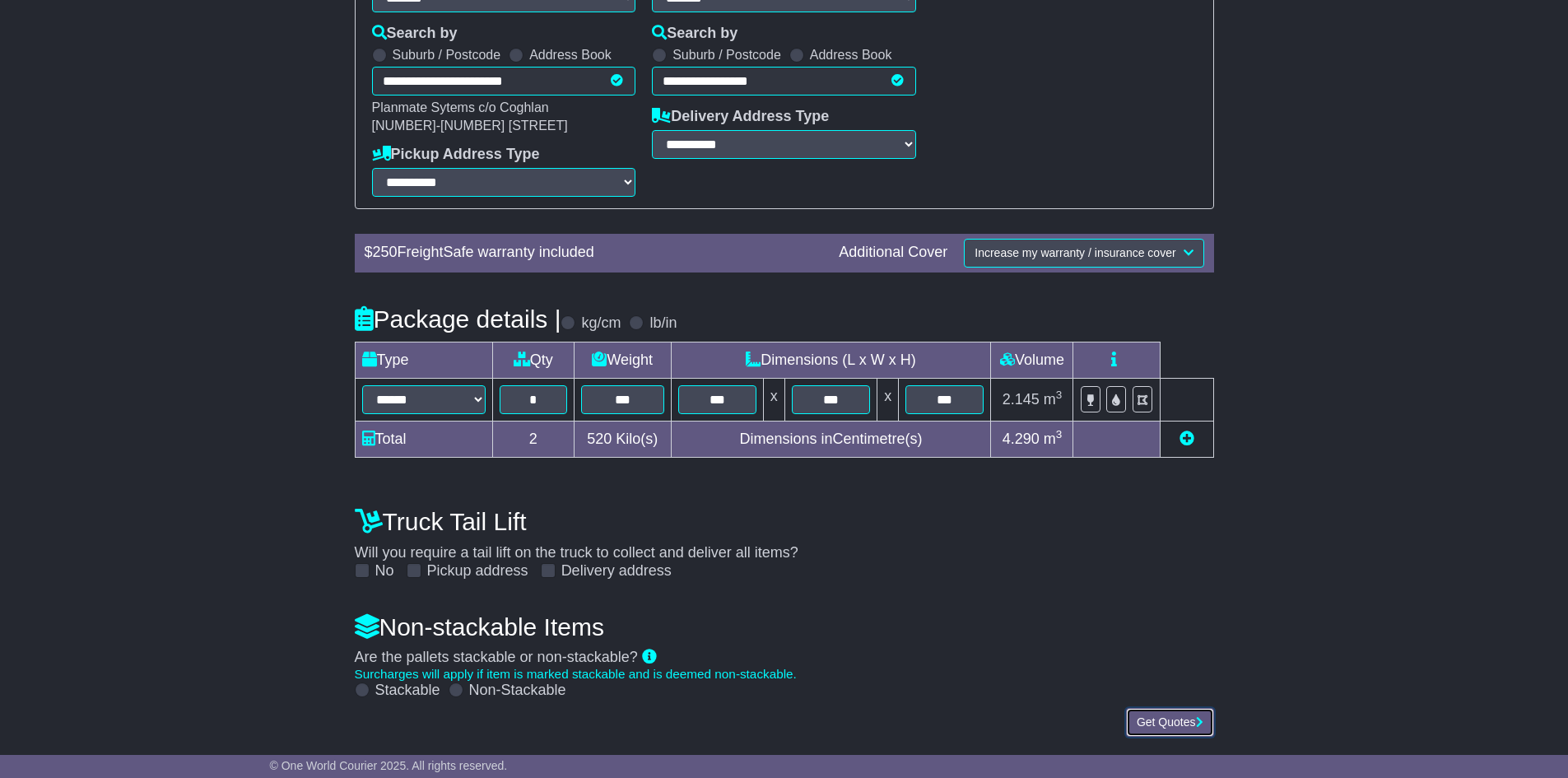 click on "Get Quotes" at bounding box center [1170, 722] 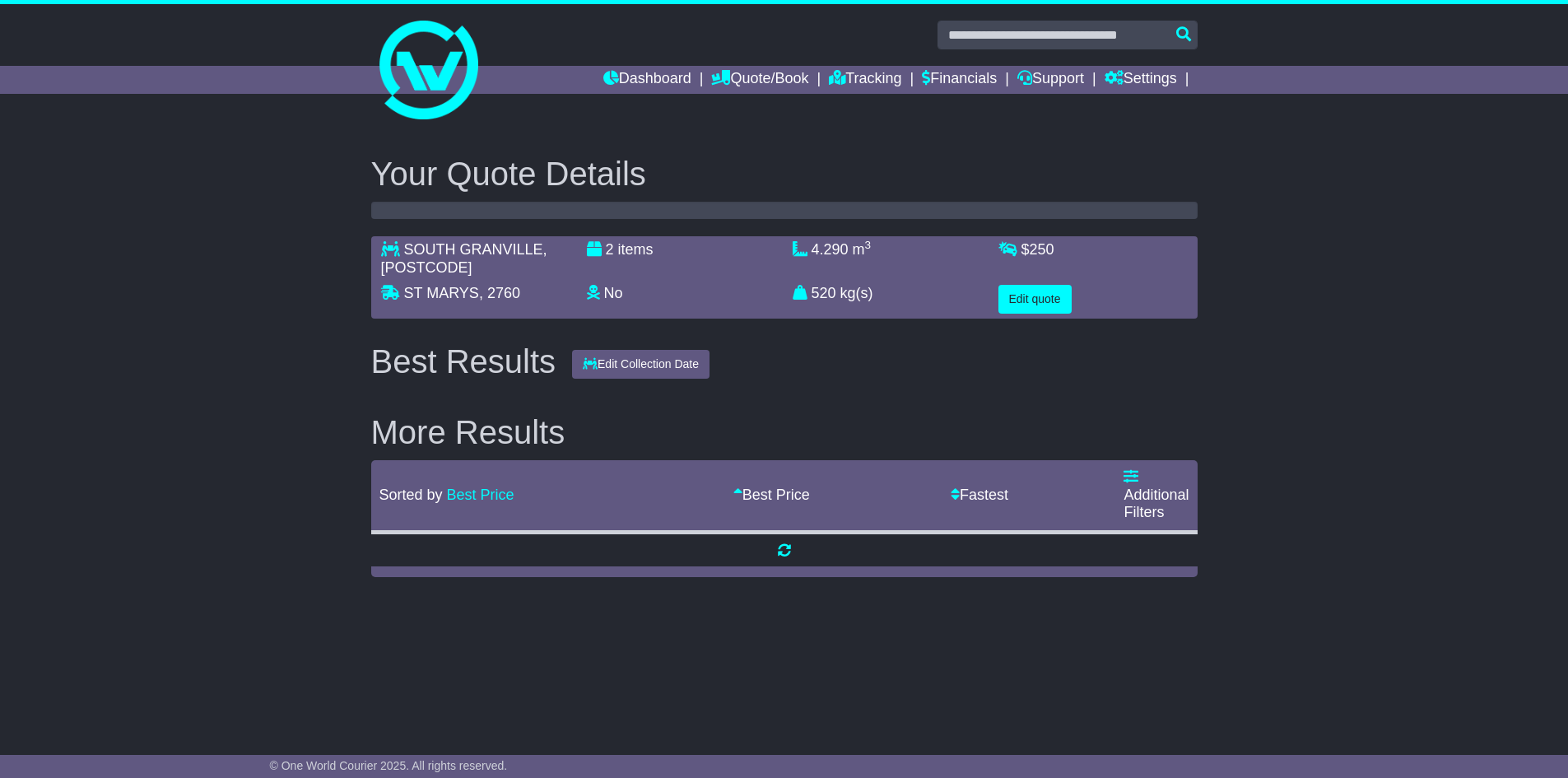 scroll, scrollTop: 0, scrollLeft: 0, axis: both 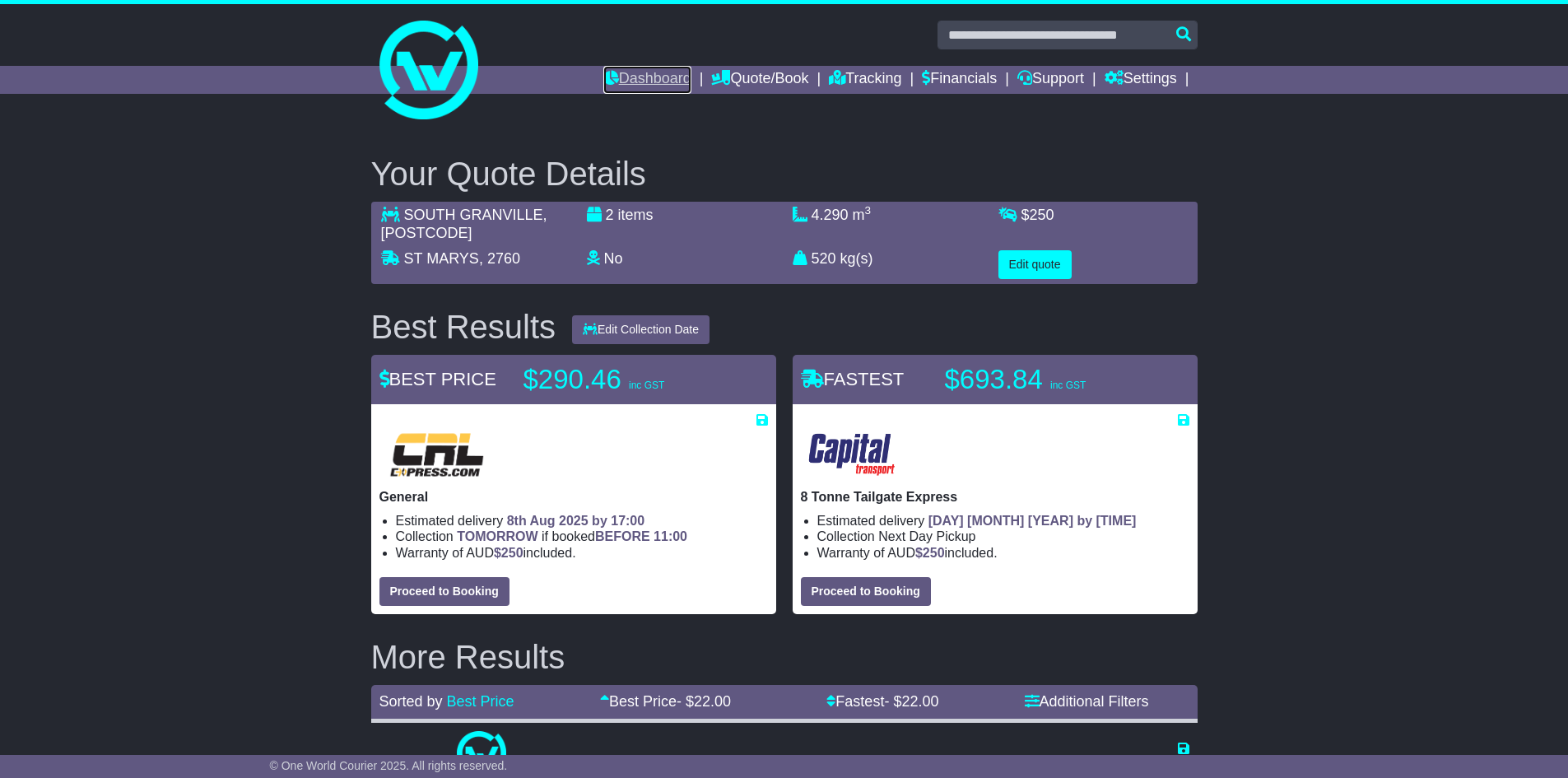 click on "Dashboard" at bounding box center (647, 80) 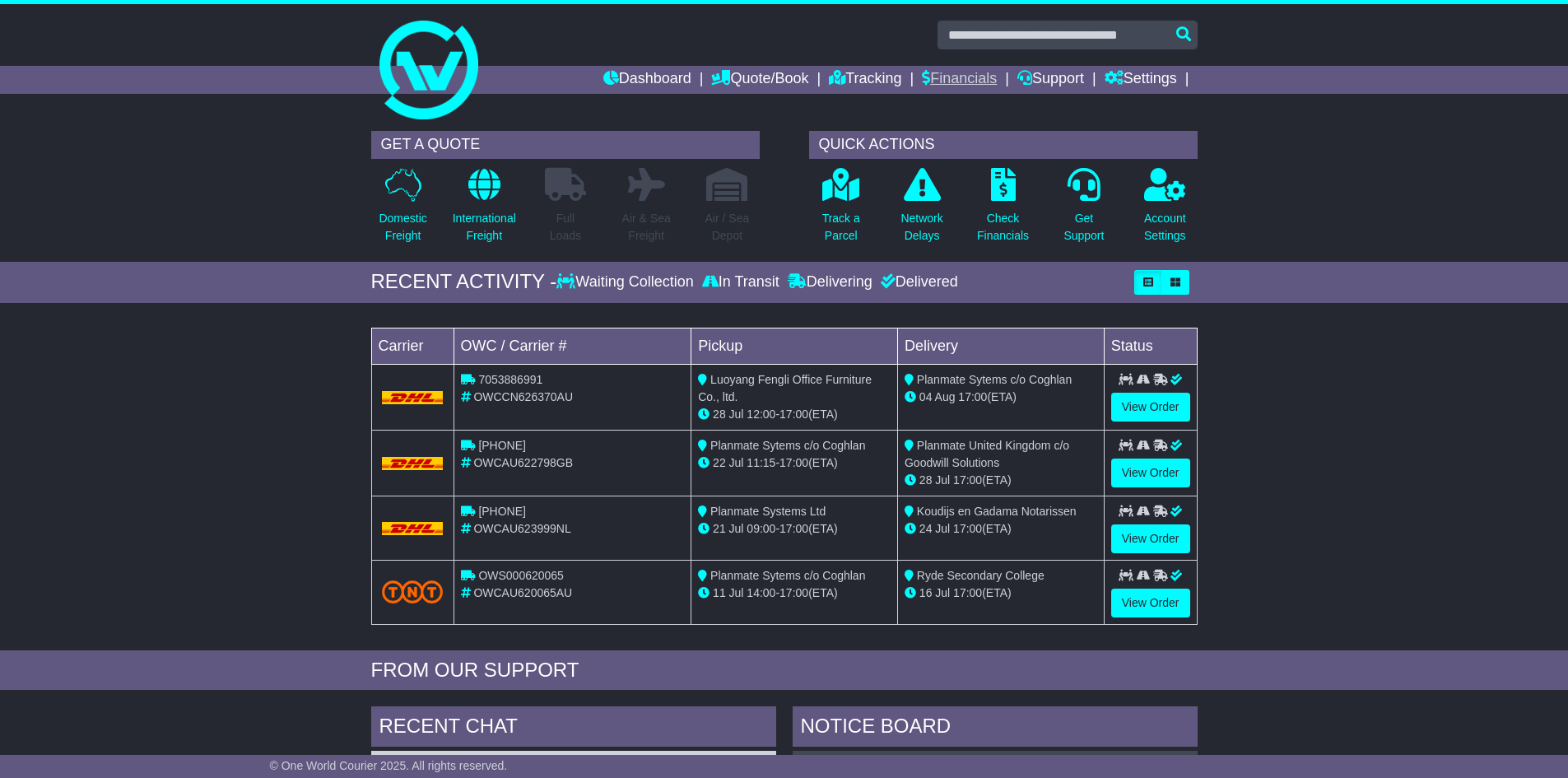 scroll, scrollTop: 0, scrollLeft: 0, axis: both 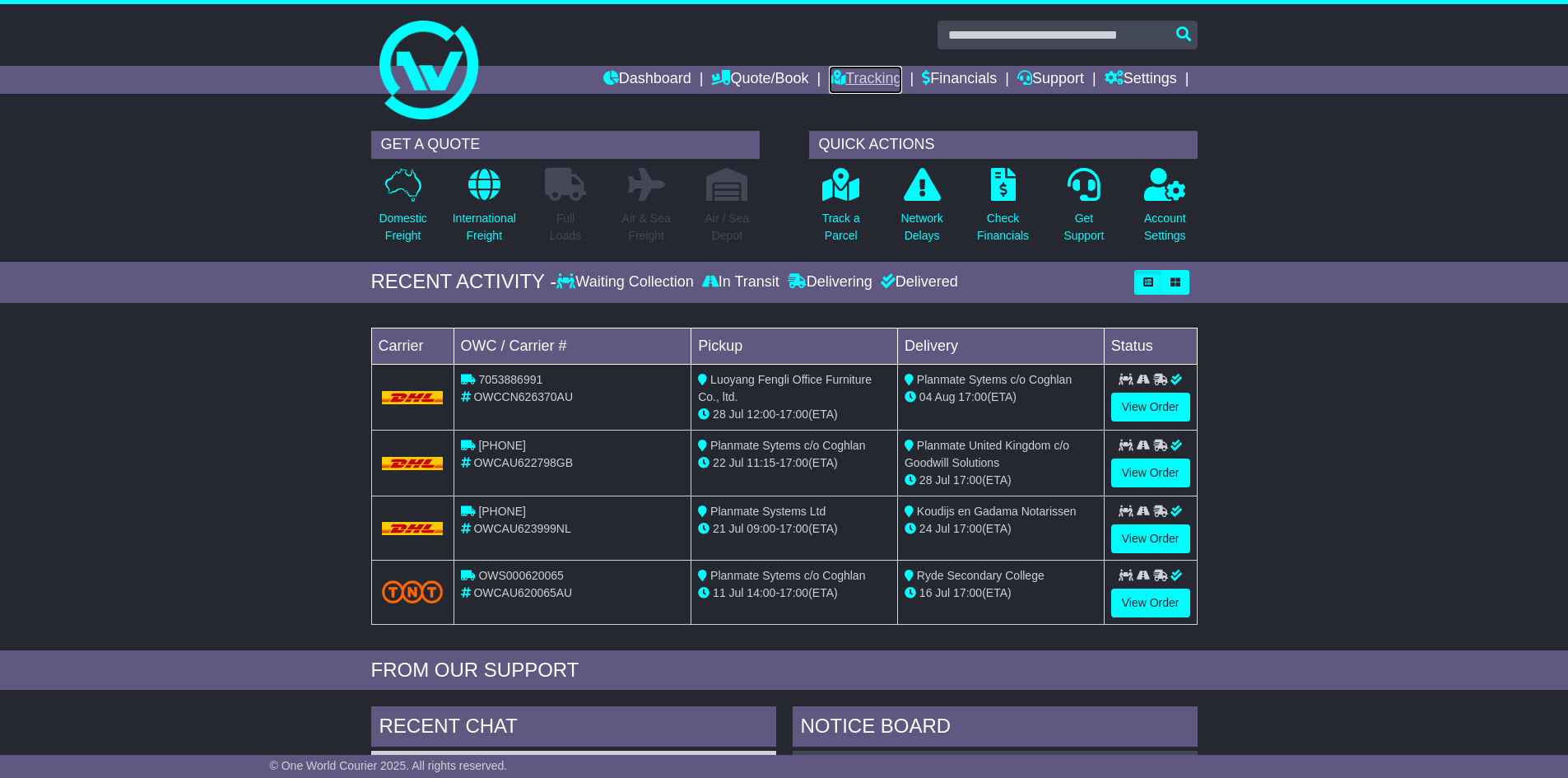 click on "Tracking" at bounding box center (865, 80) 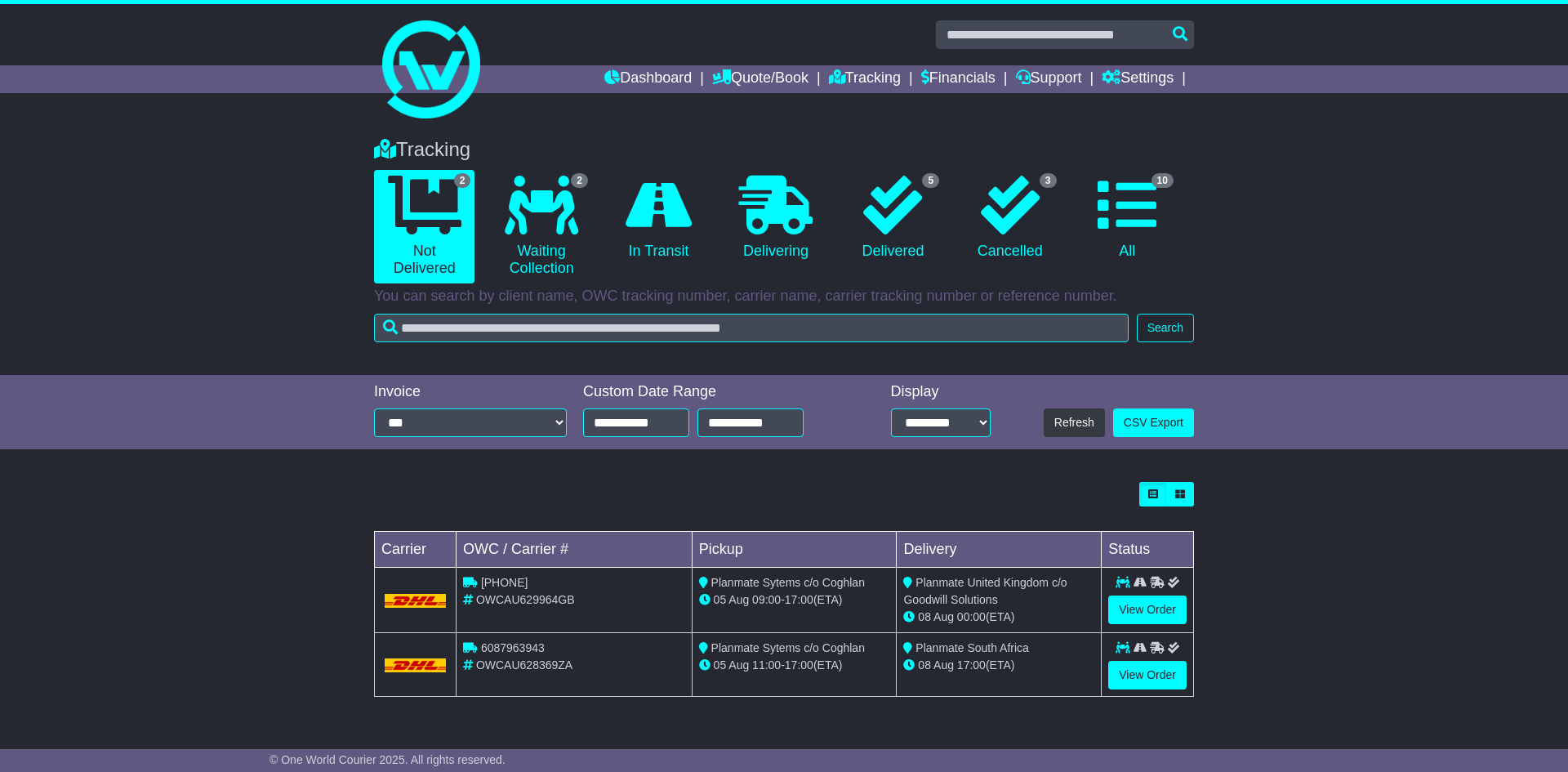 scroll, scrollTop: 0, scrollLeft: 0, axis: both 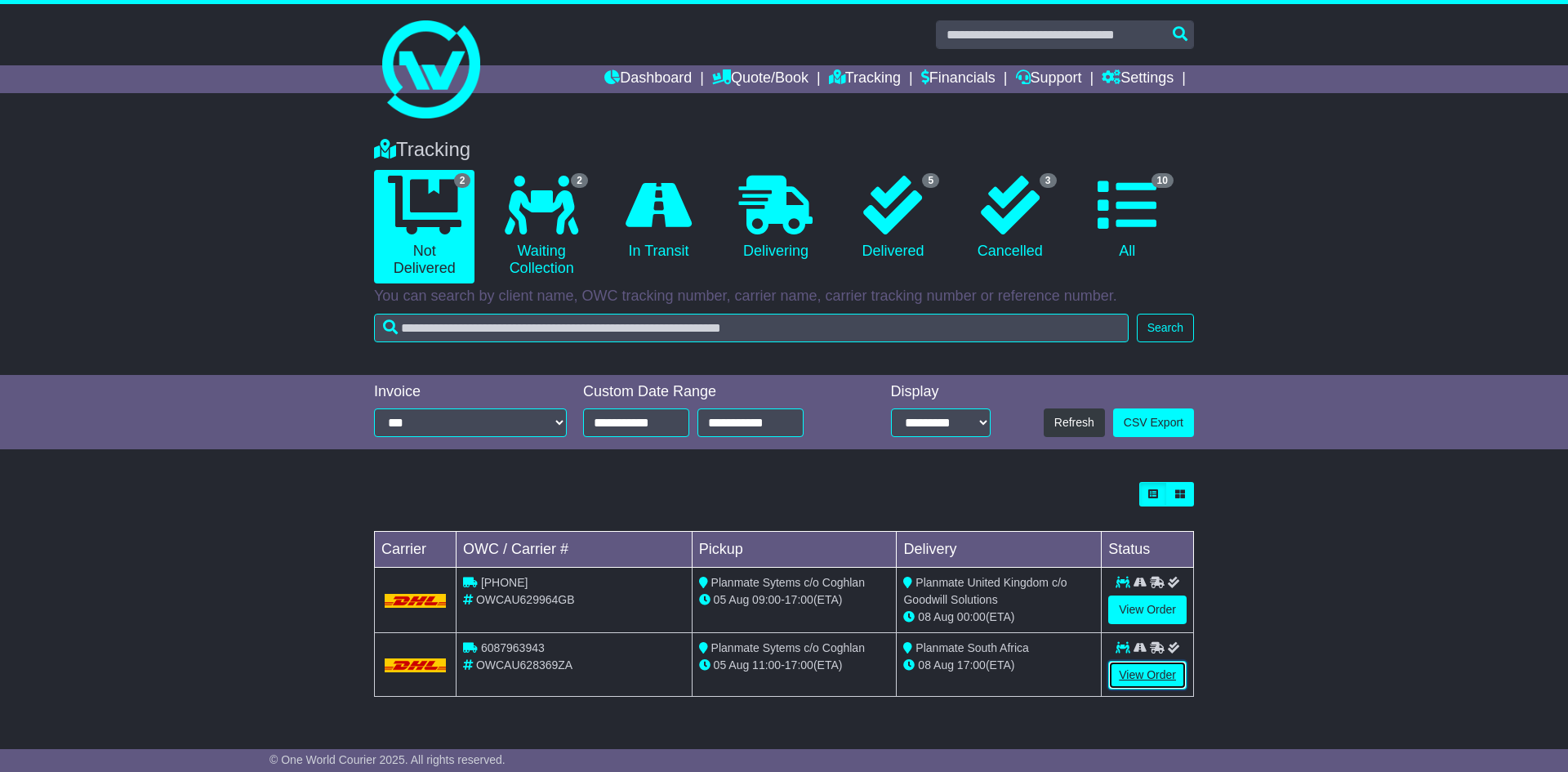 click on "View Order" at bounding box center [1147, 675] 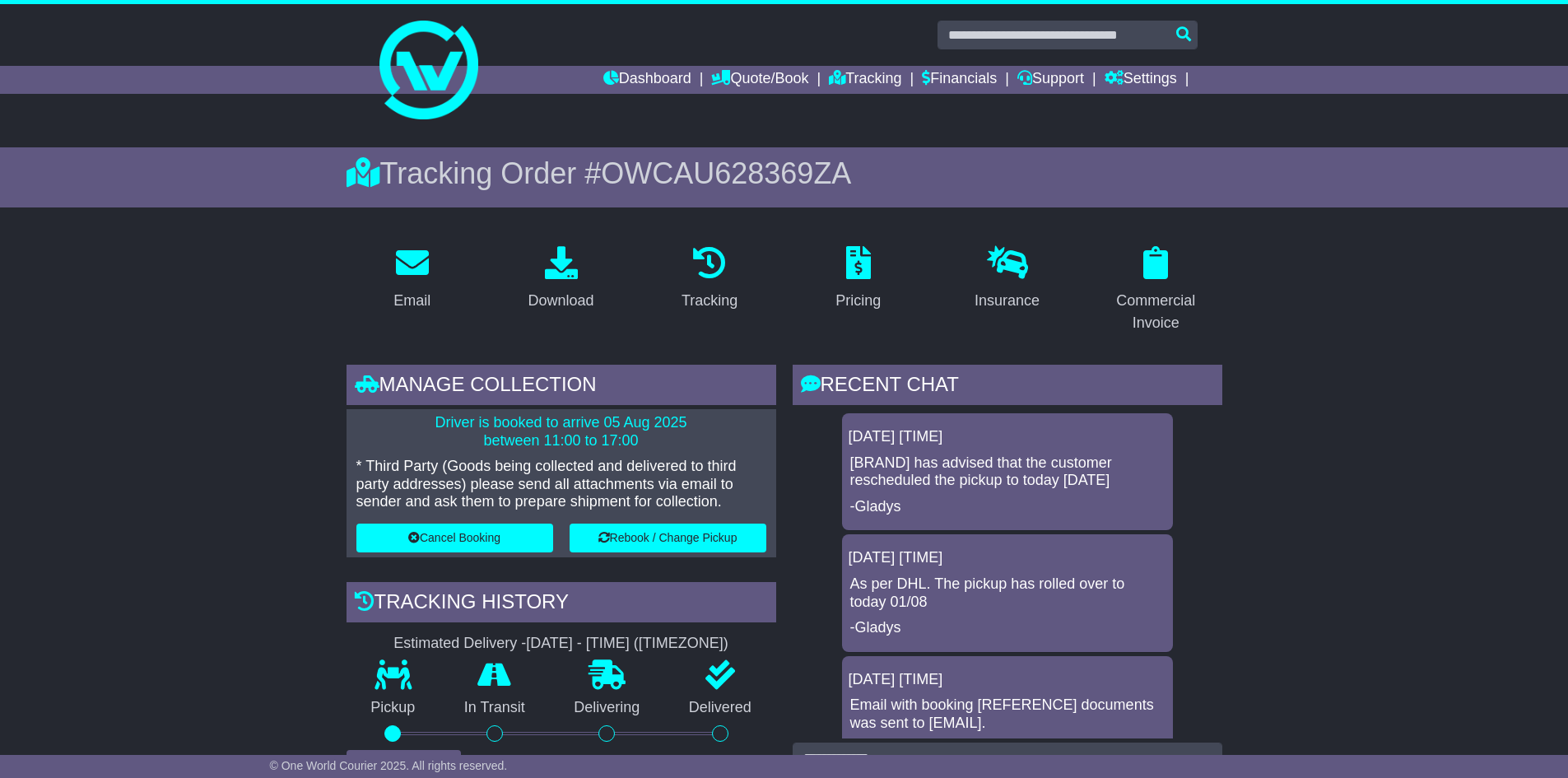 scroll, scrollTop: 0, scrollLeft: 0, axis: both 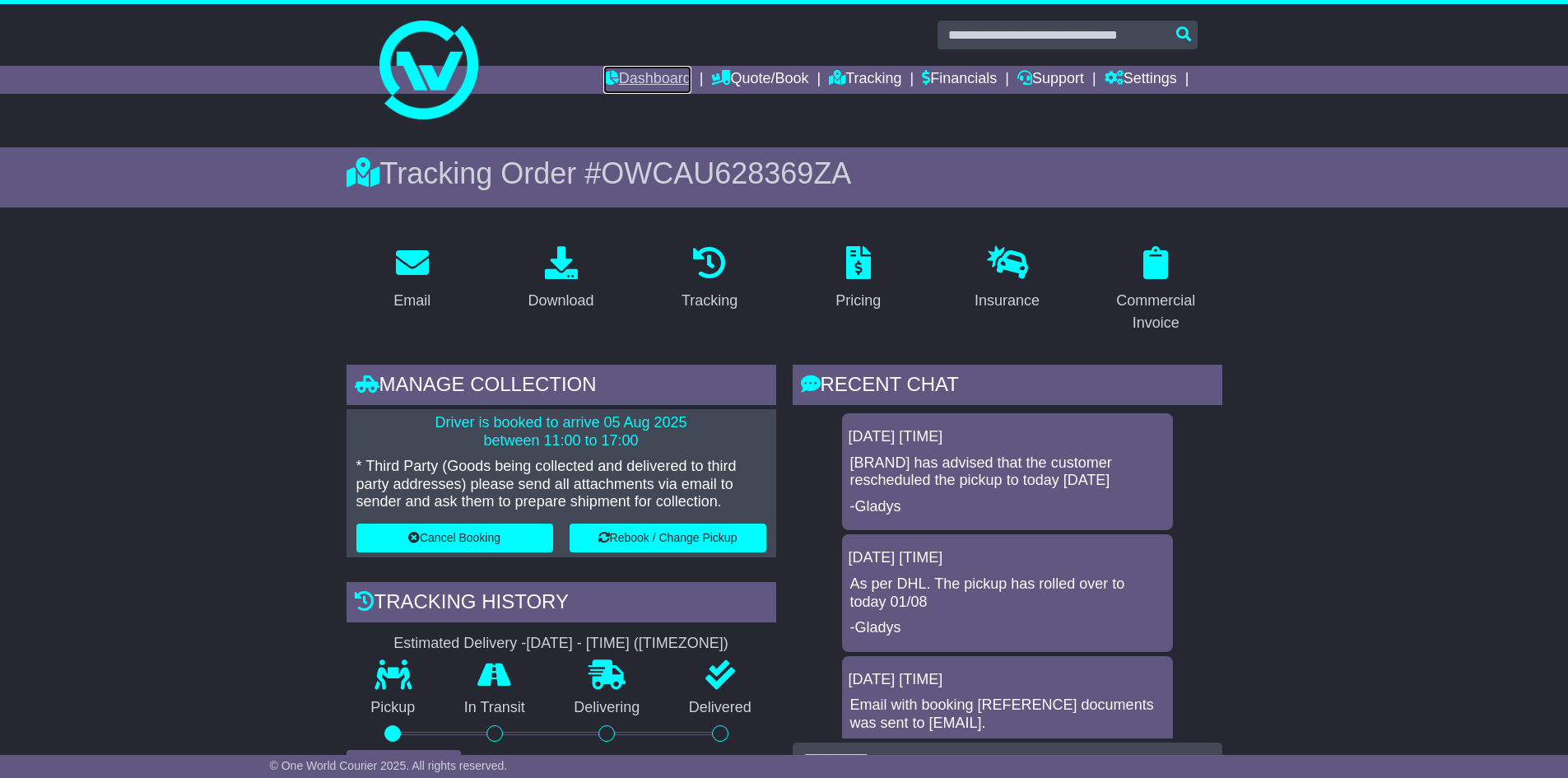click on "Dashboard" at bounding box center [647, 80] 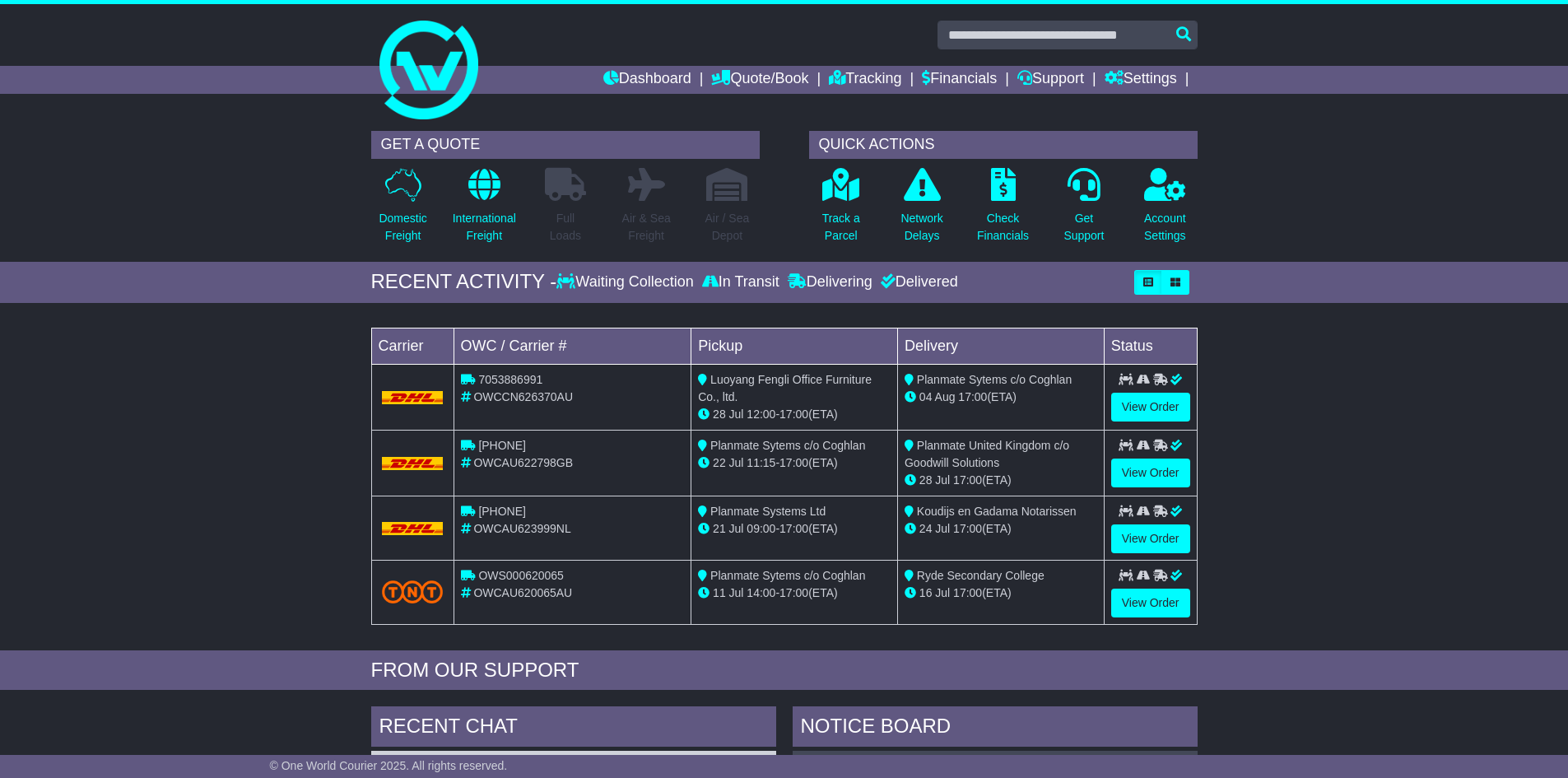 scroll, scrollTop: 0, scrollLeft: 0, axis: both 